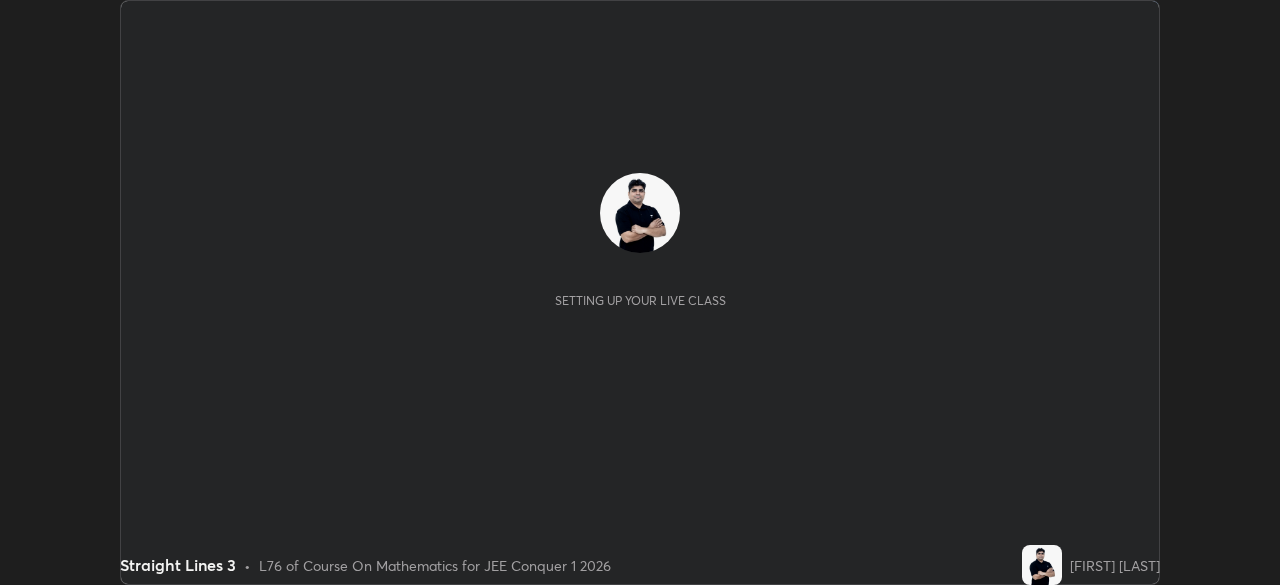 scroll, scrollTop: 0, scrollLeft: 0, axis: both 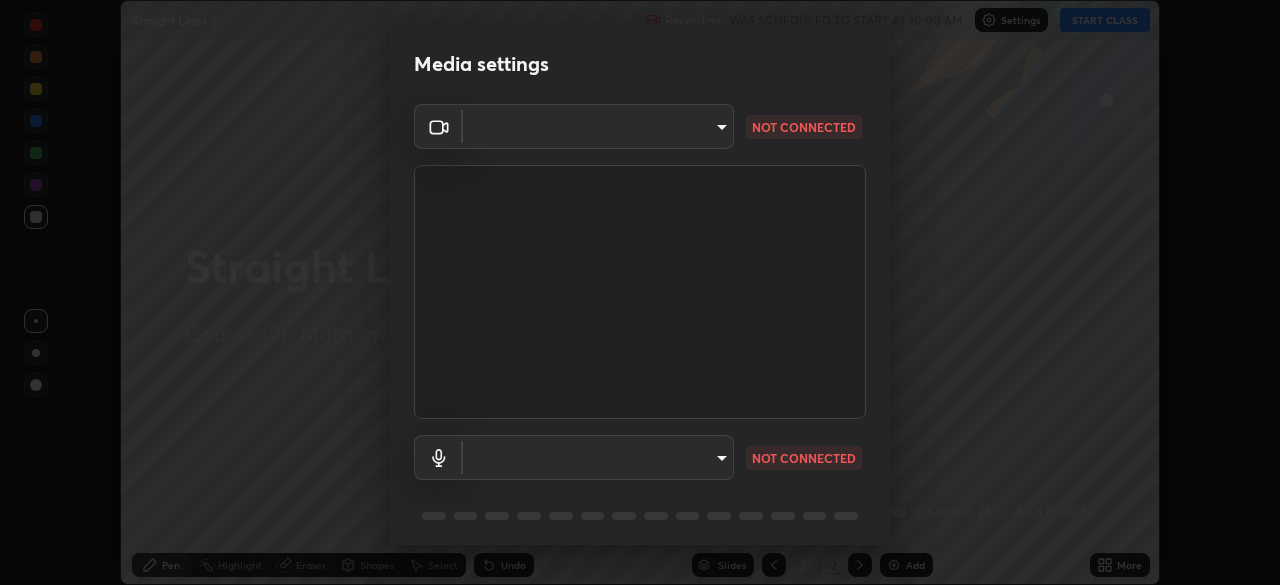 type on "e15fe1ebf70cde3bfcbeee335f8652014c7a9185cc29a01d69aea44f35fb34b8" 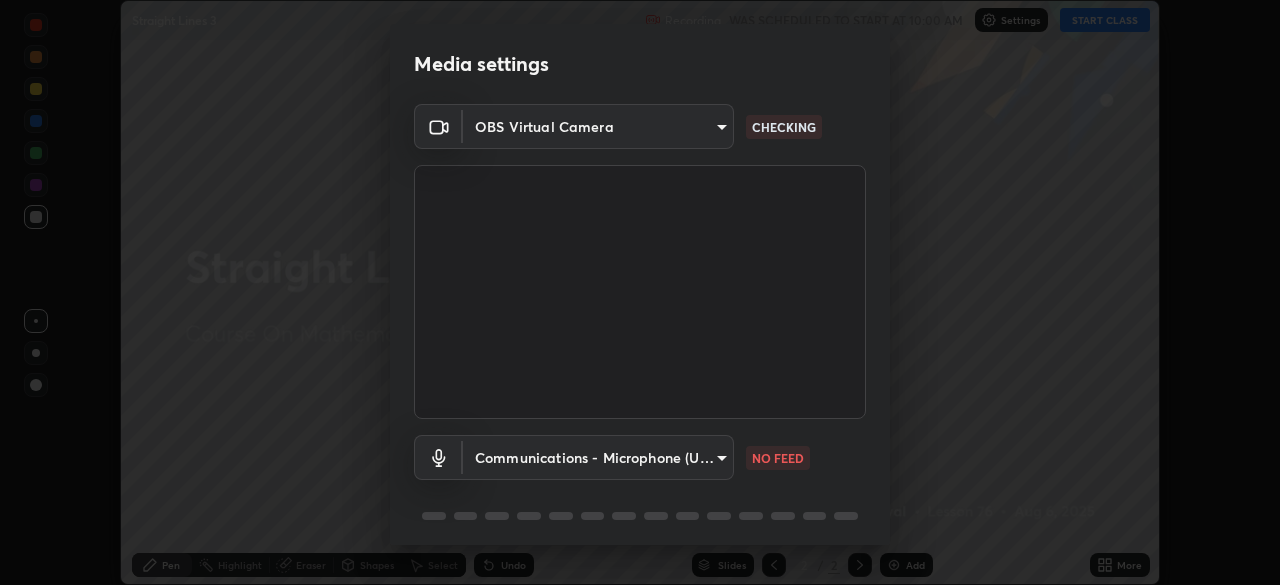 scroll, scrollTop: 71, scrollLeft: 0, axis: vertical 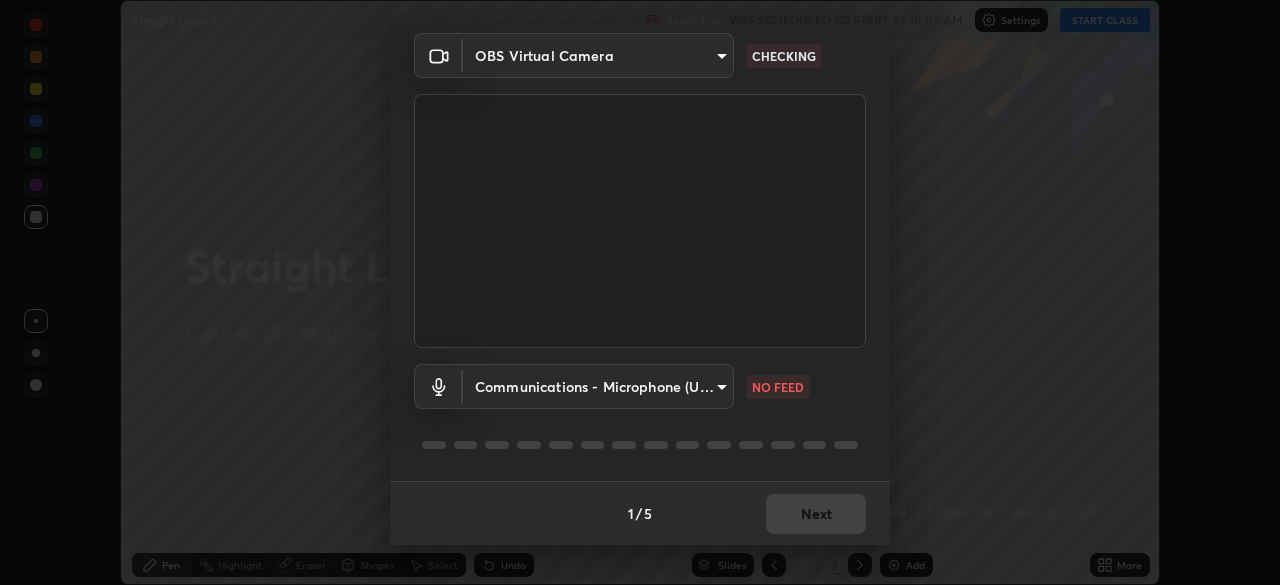 click on "Erase all Straight Lines 3 Recording WAS SCHEDULED TO START AT 10:00 AM Settings START CLASS Setting up your live class Straight Lines 3 • L76 of Course On Mathematics for JEE Conquer 1 2026 [FIRST] [LAST] Pen Highlight Eraser Shapes Select Undo Slides 2 / 2 Add More No doubts shared Encourage your learners to ask a doubt for better clarity Report an issue Reason for reporting Buffering Chat not working Audio - Video sync issue Educator video quality low ​ Attach an image Report Media settings OBS Virtual Camera [HASH] CHECKING Communications - Microphone (USB PnP Sound Device) communications NO FEED 1 / 5 Next" at bounding box center (640, 292) 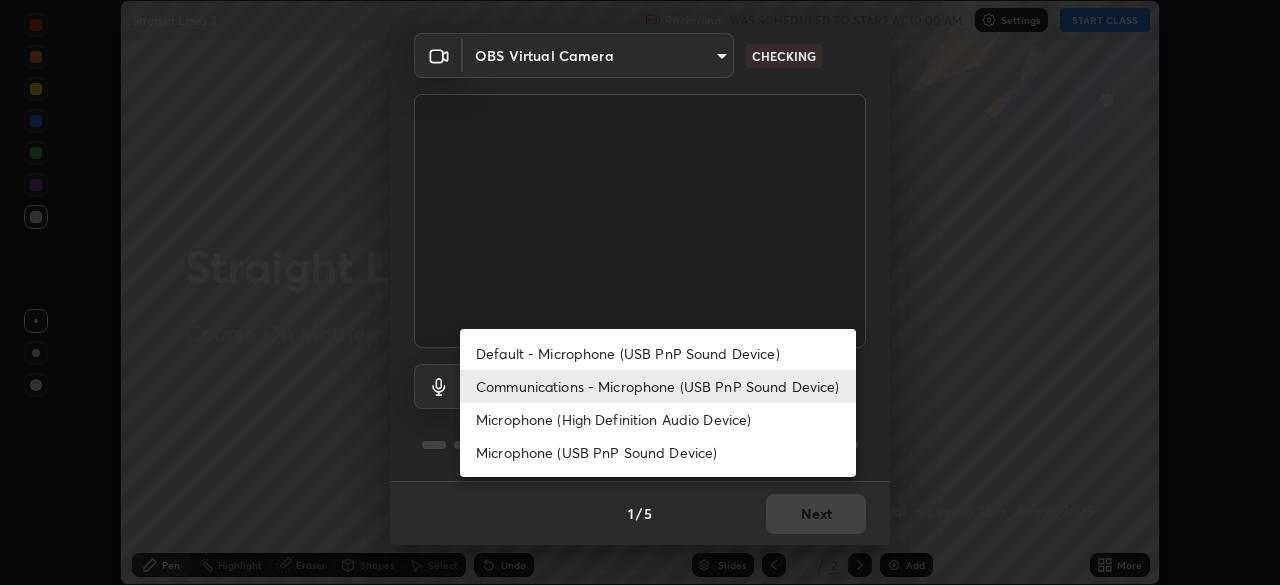 click on "Default - Microphone (USB PnP Sound Device)" at bounding box center (658, 353) 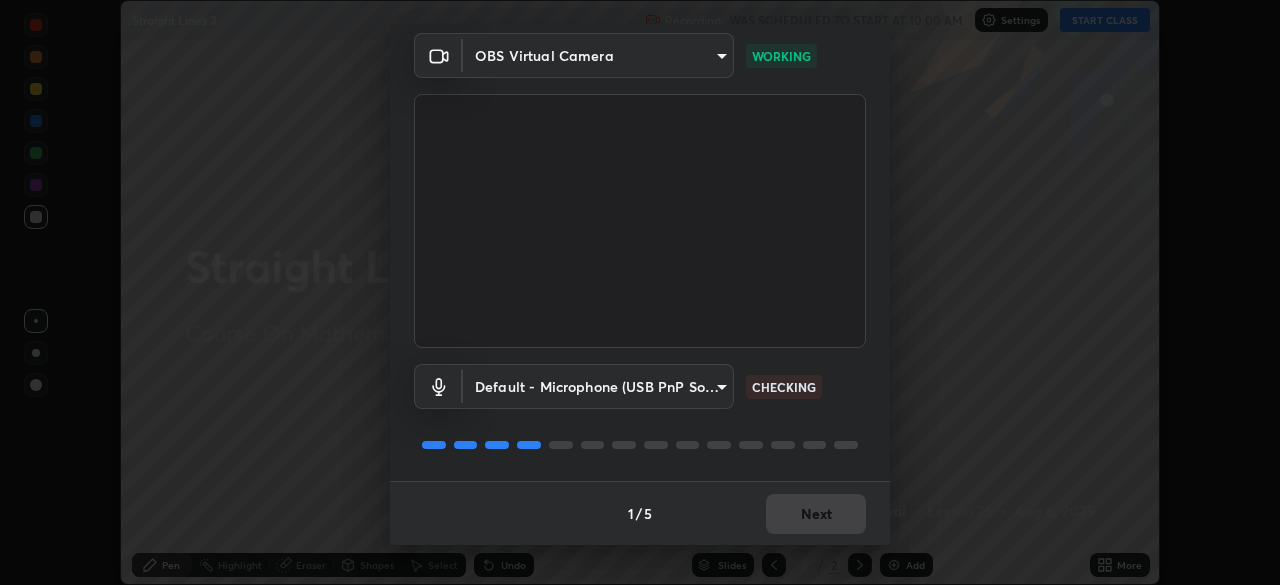 click on "Erase all Straight Lines 3 Recording WAS SCHEDULED TO START AT 10:00 AM Settings START CLASS Setting up your live class Straight Lines 3 • L76 of Course On Mathematics for JEE Conquer 1 2026 [FIRST] [LAST] Pen Highlight Eraser Shapes Select Undo Slides 2 / 2 Add More No doubts shared Encourage your learners to ask a doubt for better clarity Report an issue Reason for reporting Buffering Chat not working Audio - Video sync issue Educator video quality low ​ Attach an image Report Media settings OBS Virtual Camera [HASH] CHECKING 1 / 5 Next" at bounding box center (640, 292) 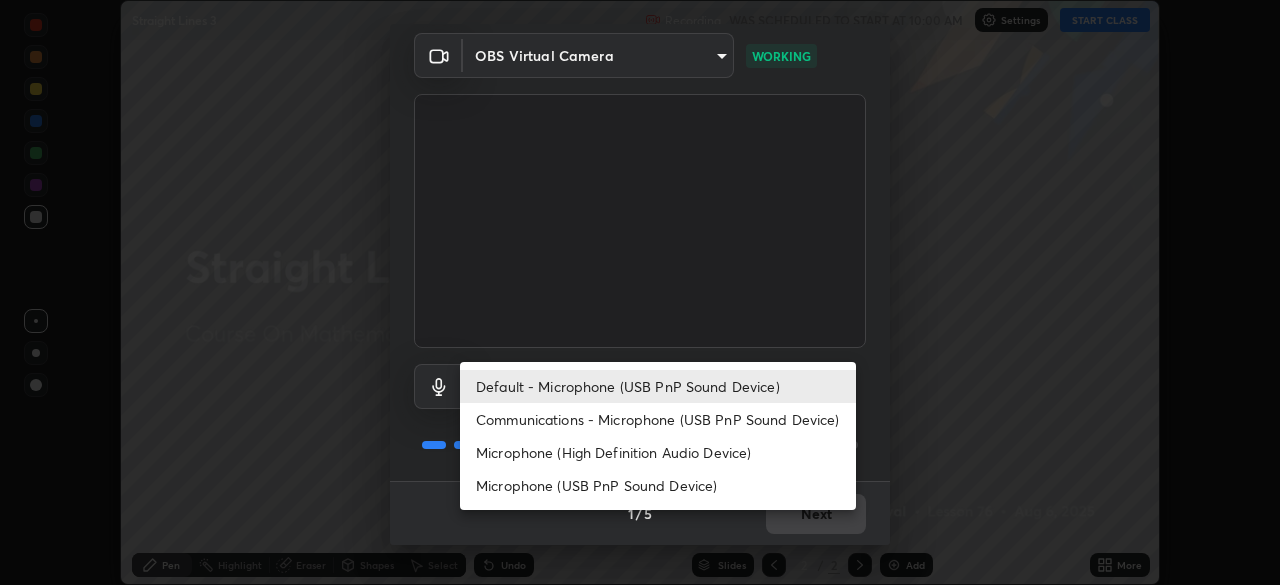 click on "Communications - Microphone (USB PnP Sound Device)" at bounding box center [658, 419] 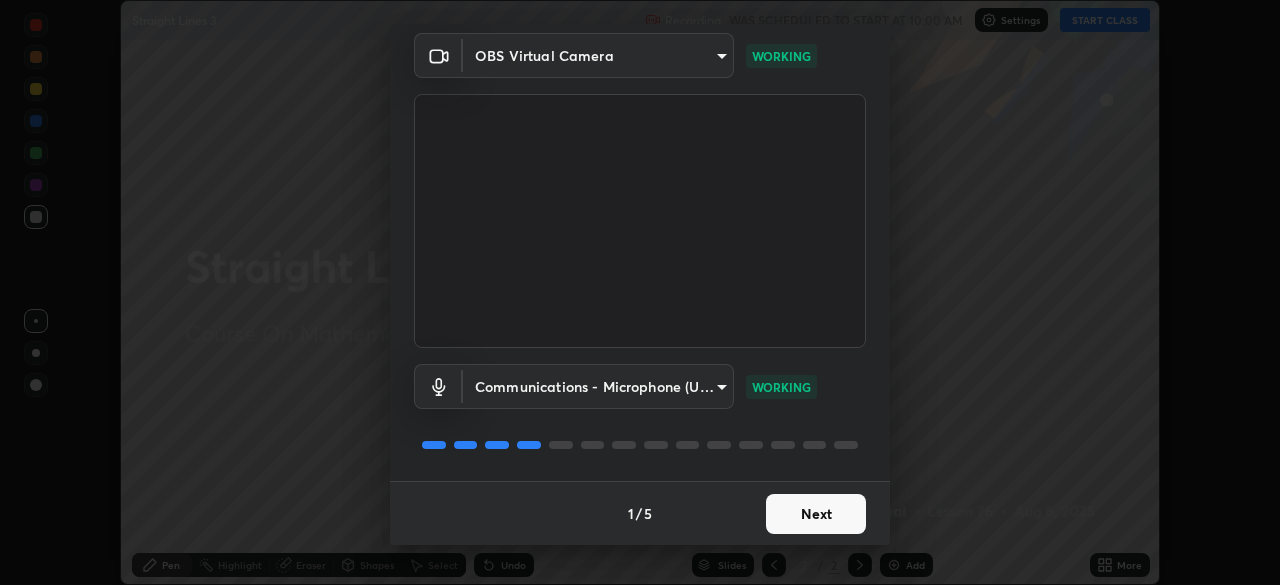 click on "Next" at bounding box center (816, 514) 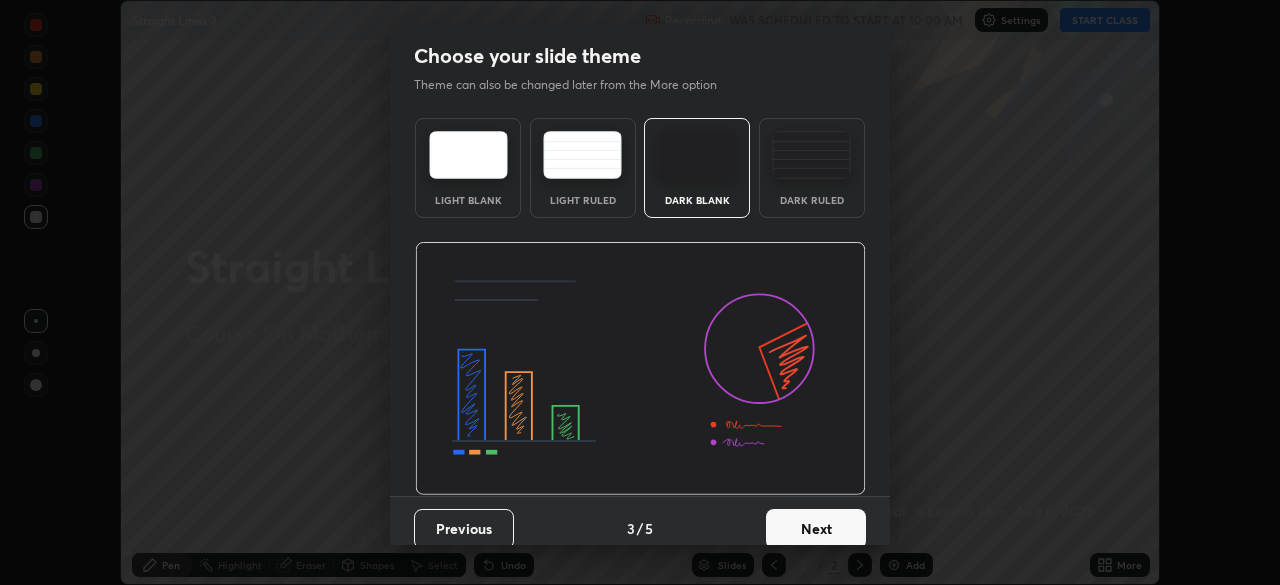 click on "Next" at bounding box center [816, 529] 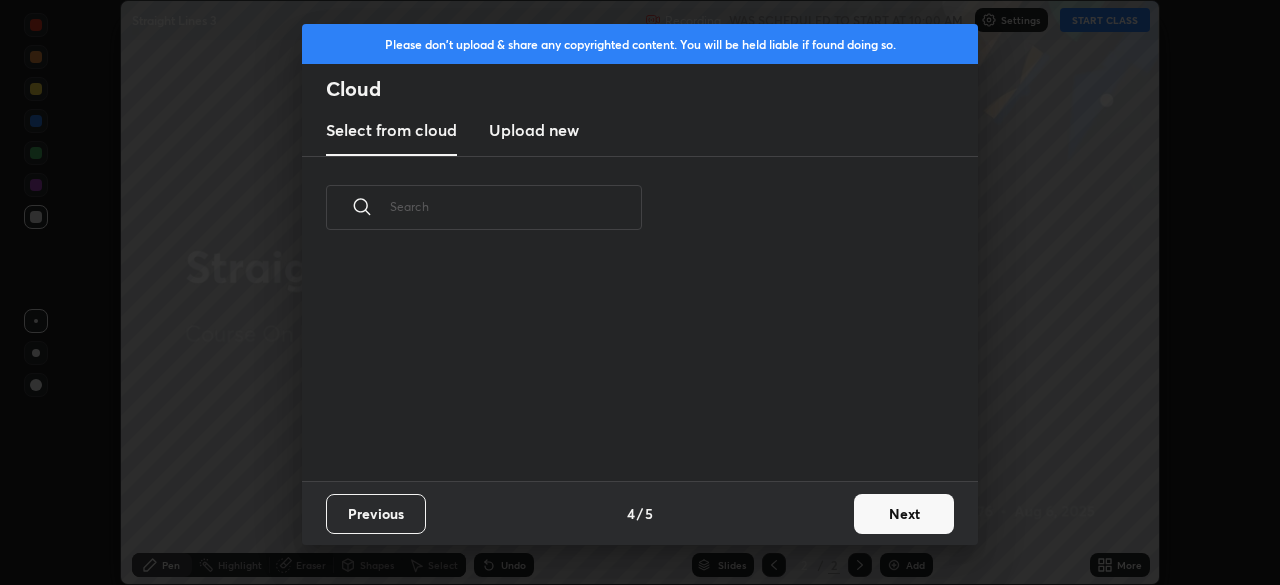 click on "Next" at bounding box center (904, 514) 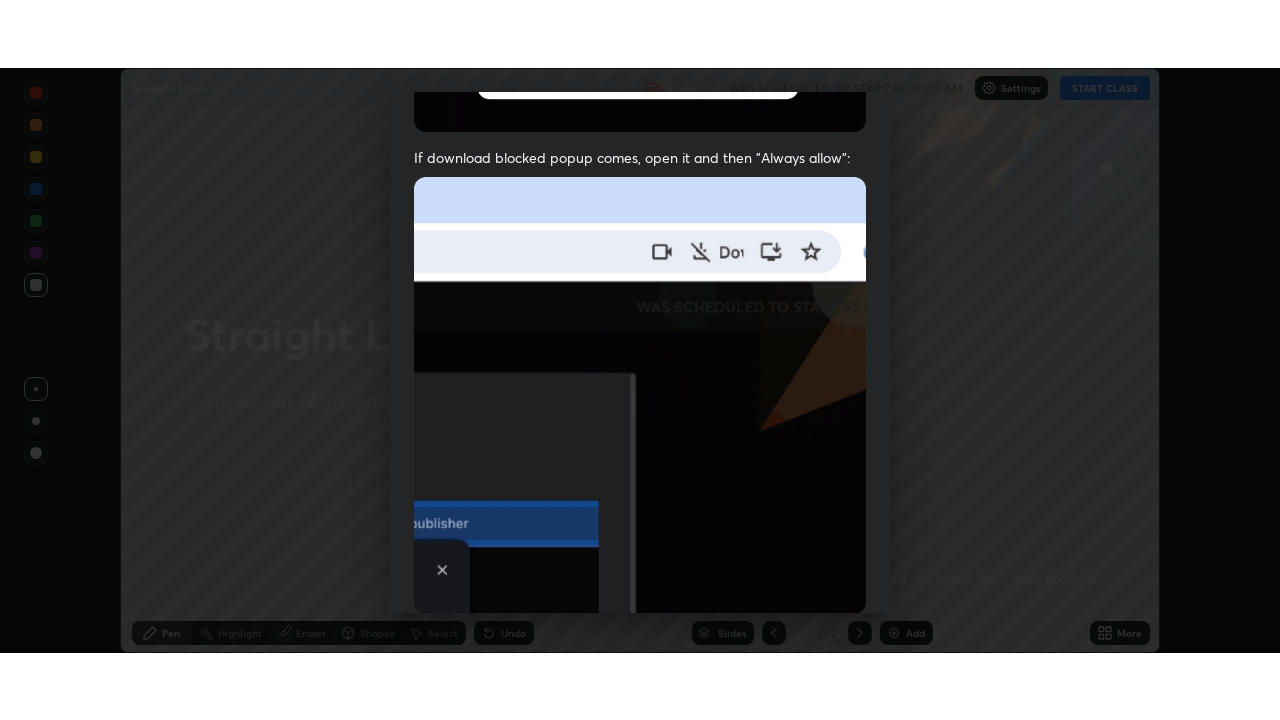 scroll, scrollTop: 479, scrollLeft: 0, axis: vertical 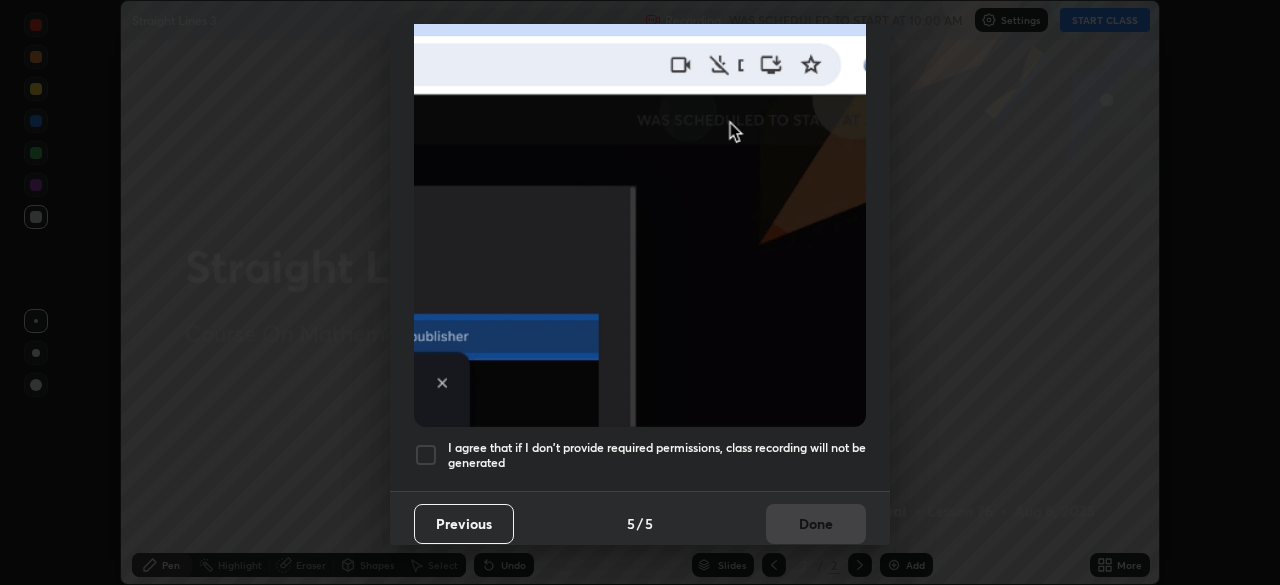 click at bounding box center [426, 455] 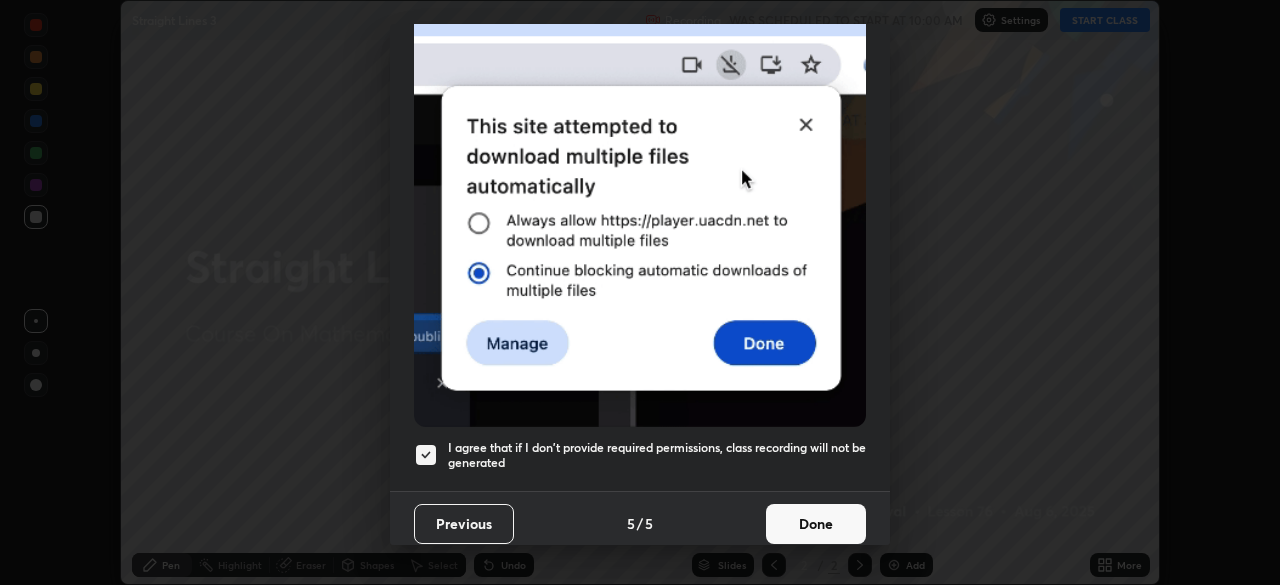 click on "Done" at bounding box center (816, 524) 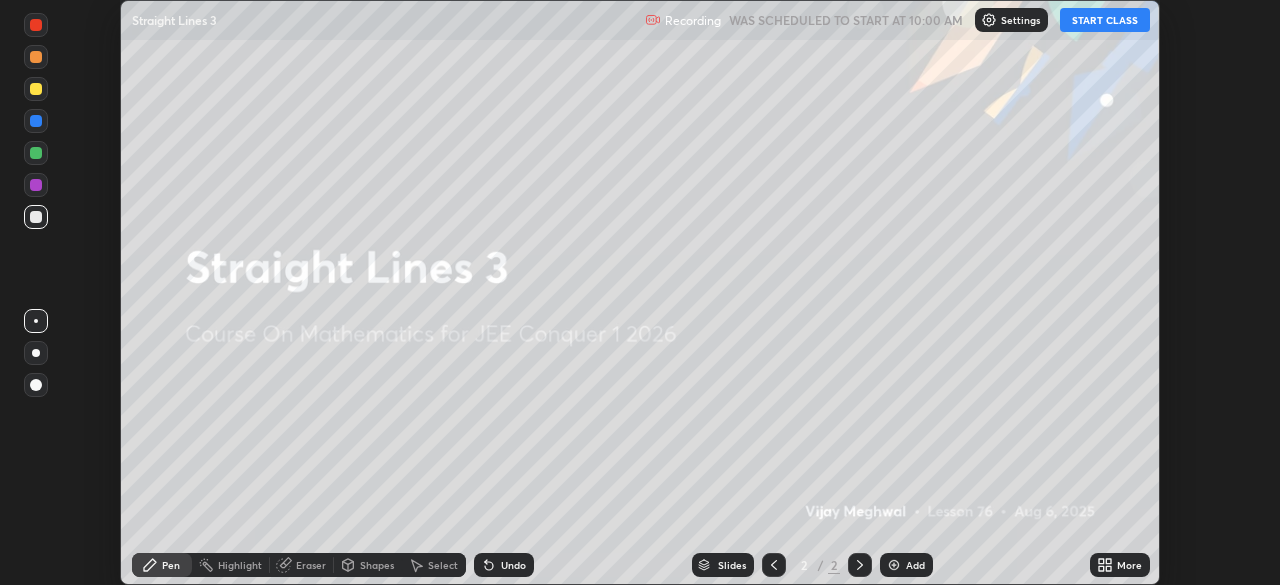 click on "START CLASS" at bounding box center [1105, 20] 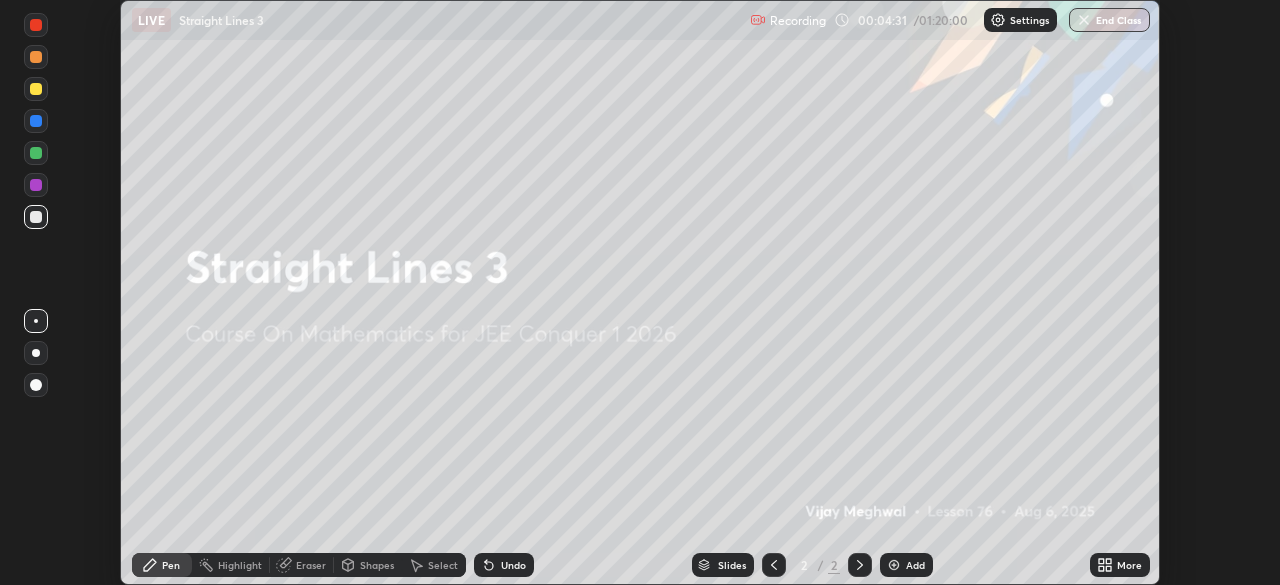 click 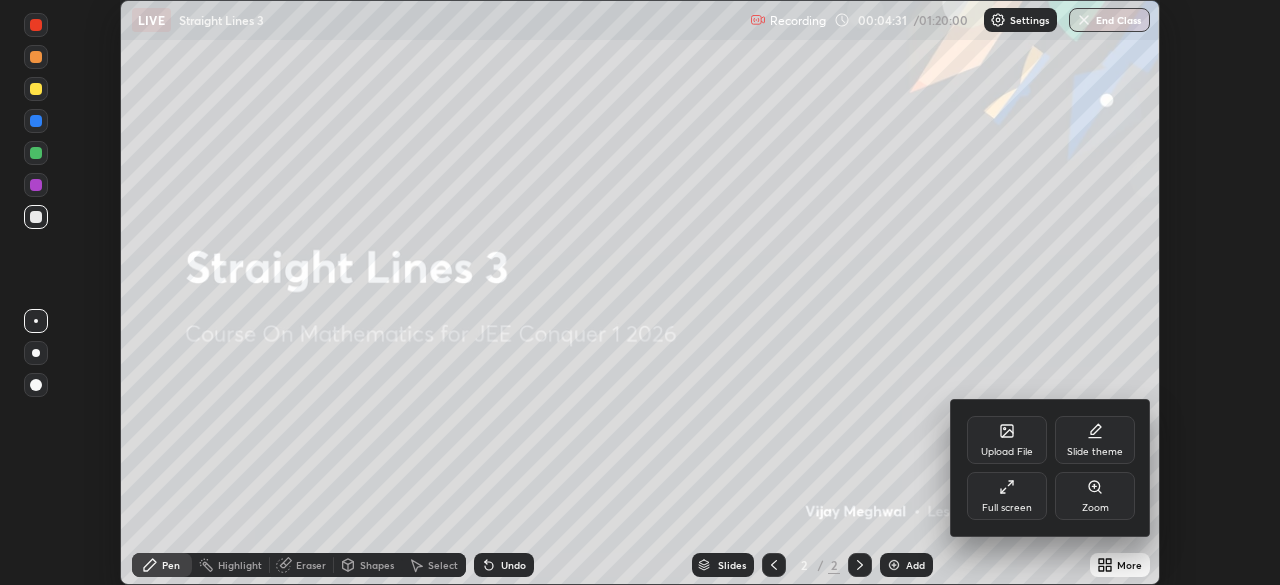 click on "Full screen" at bounding box center [1007, 496] 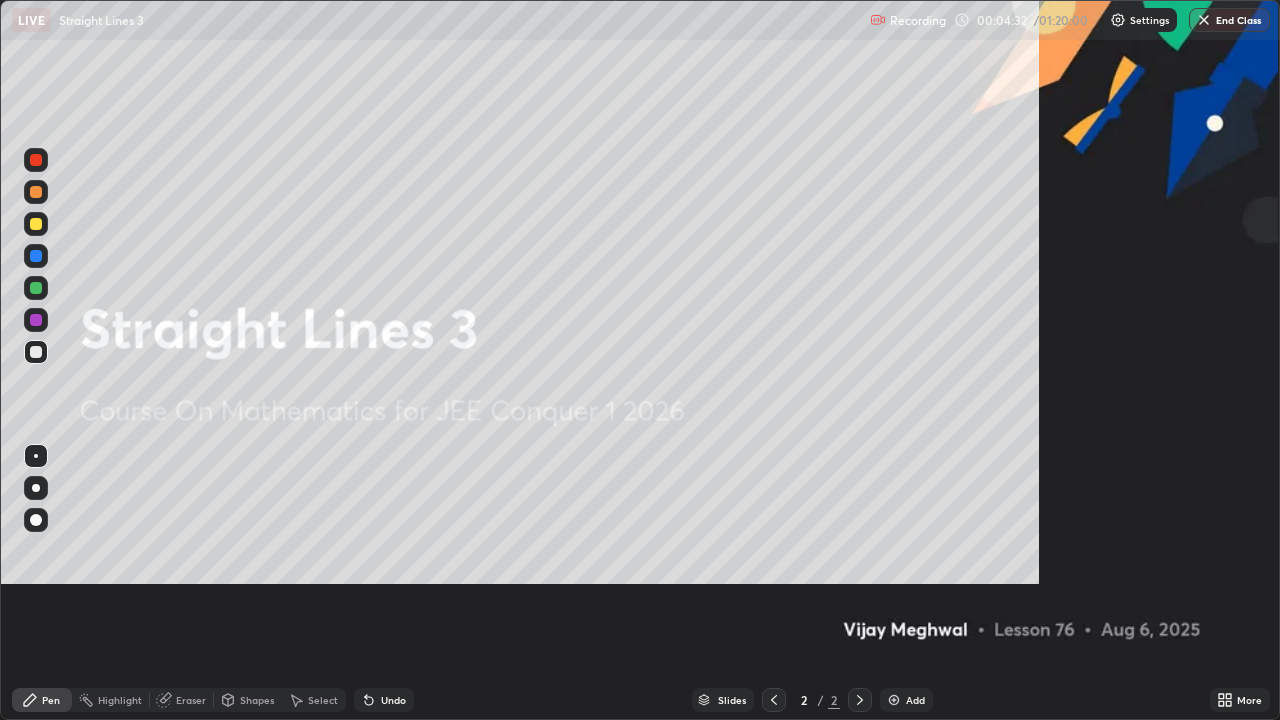 scroll, scrollTop: 99280, scrollLeft: 98720, axis: both 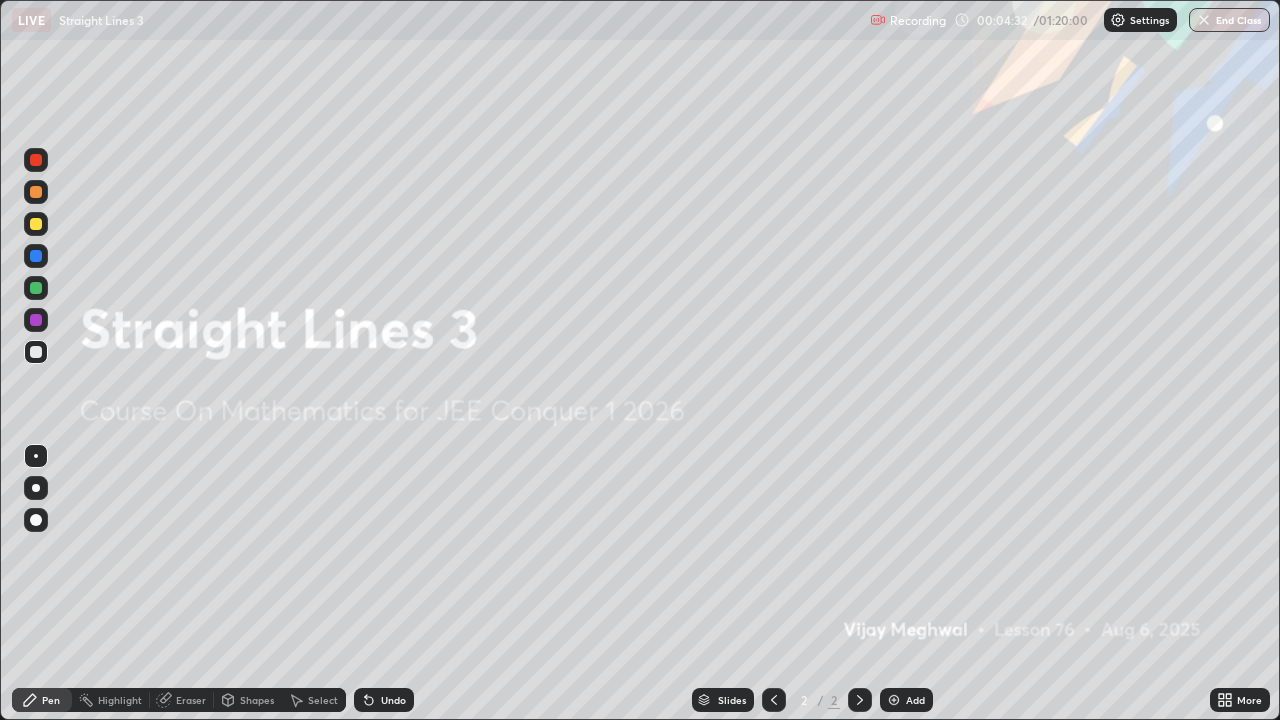 click on "Add" at bounding box center (915, 700) 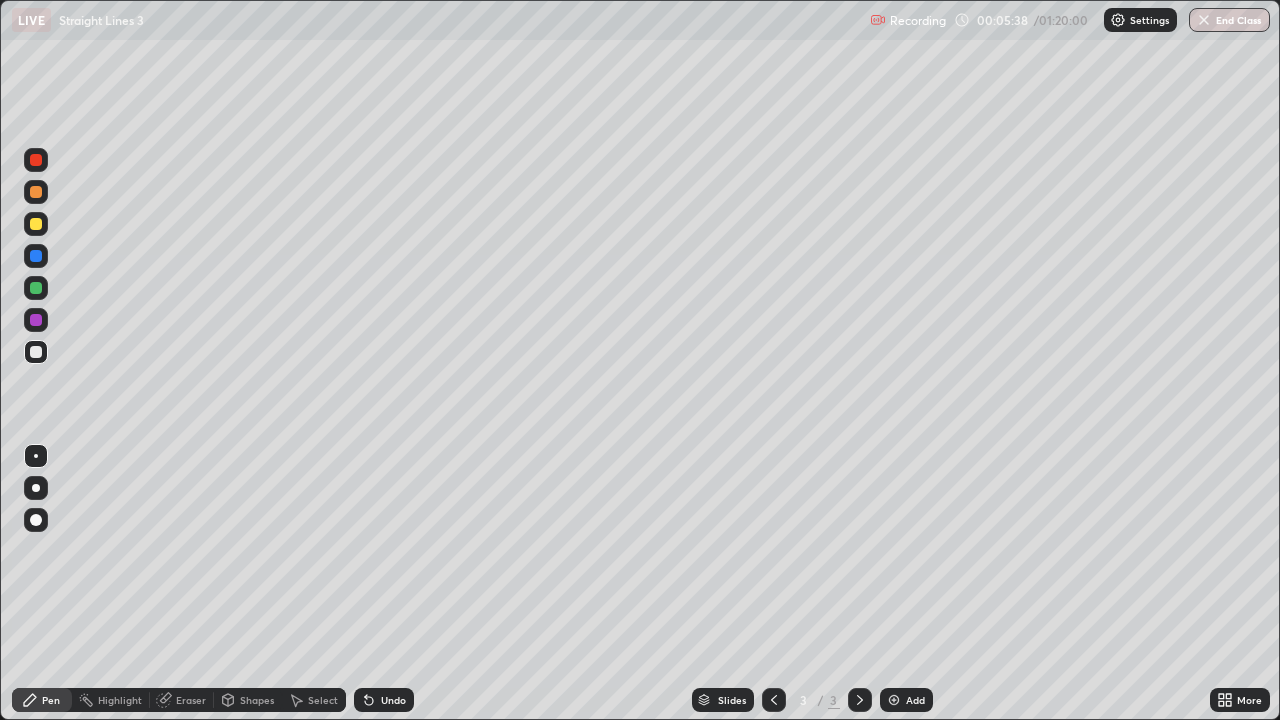 click on "Undo" at bounding box center [393, 700] 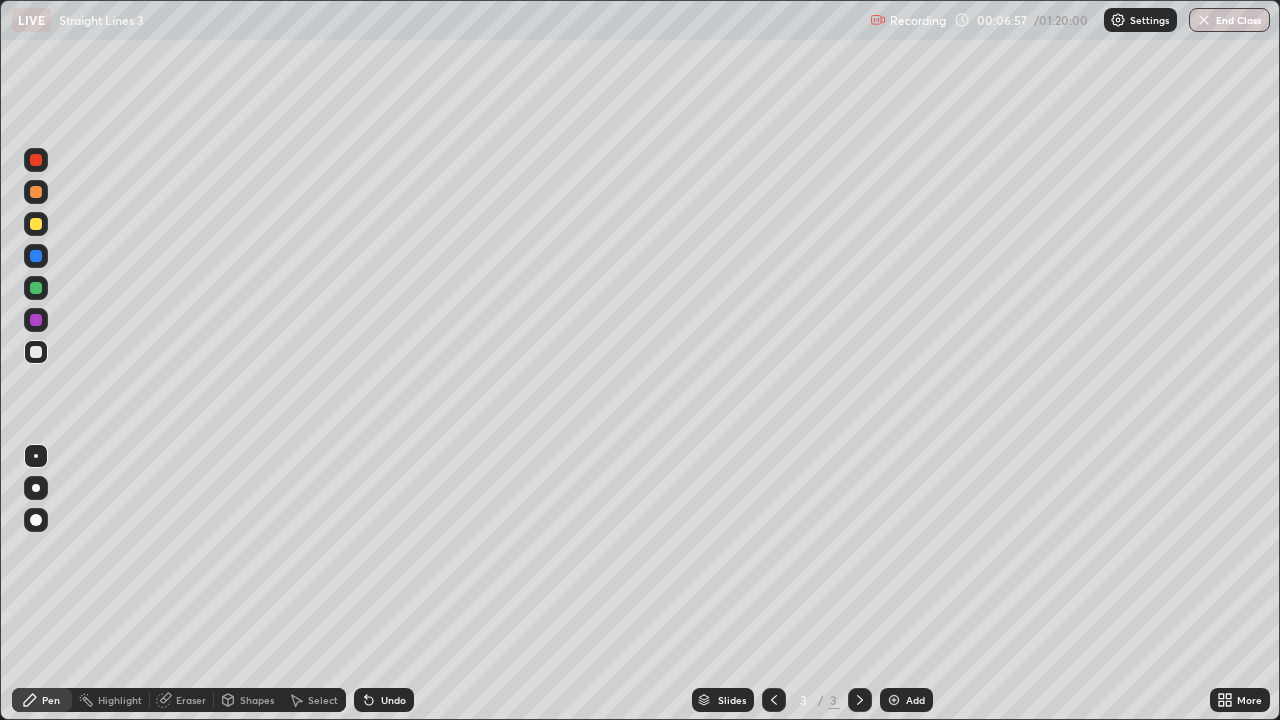 click at bounding box center [36, 224] 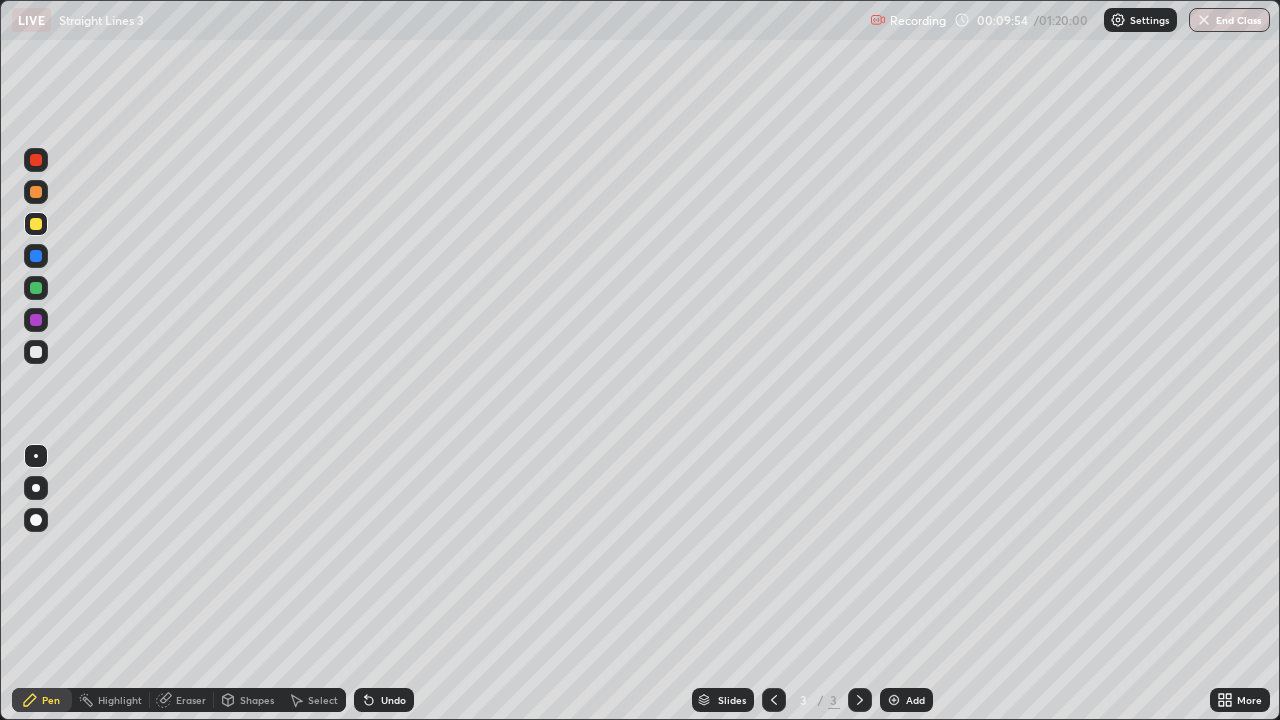 click on "Add" at bounding box center [906, 700] 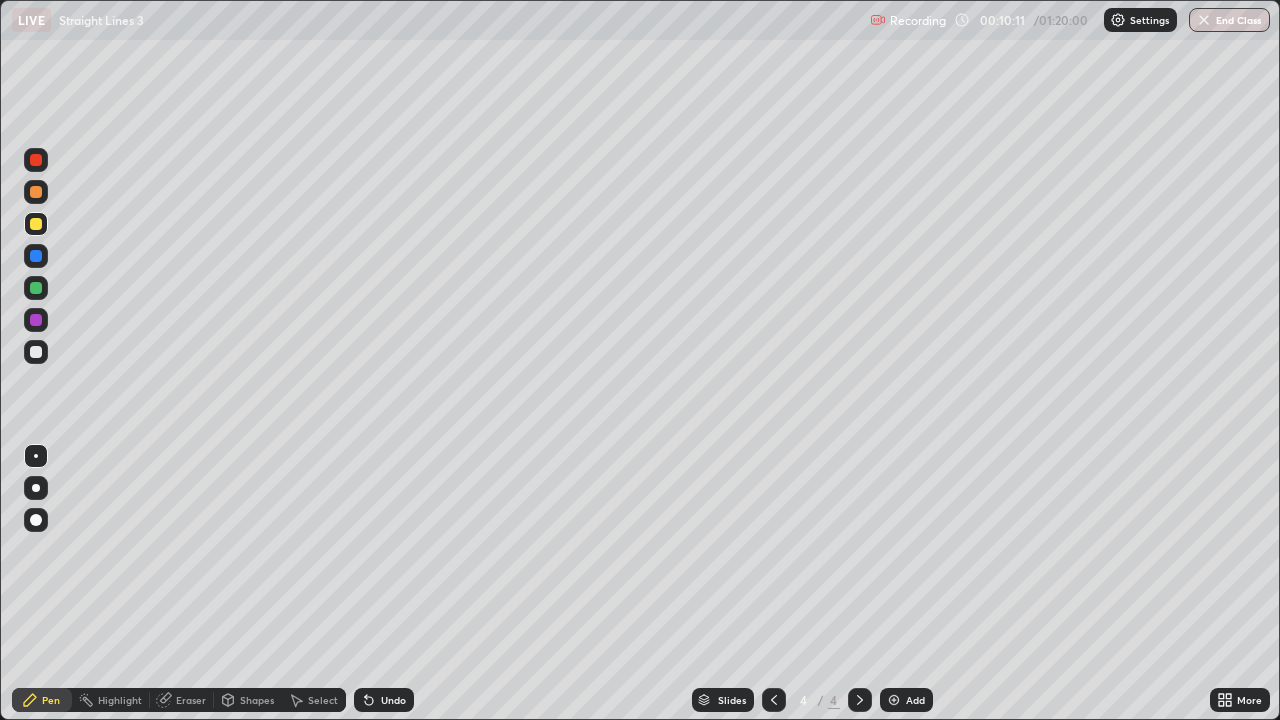 click 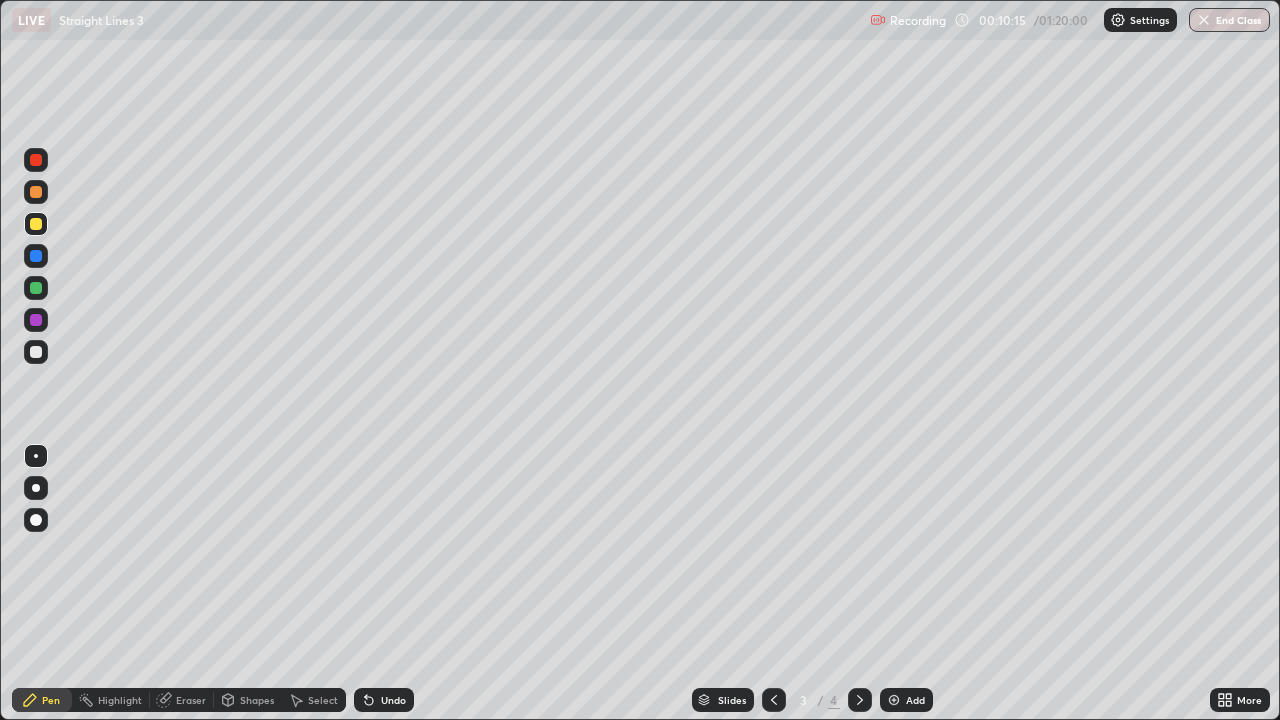 click 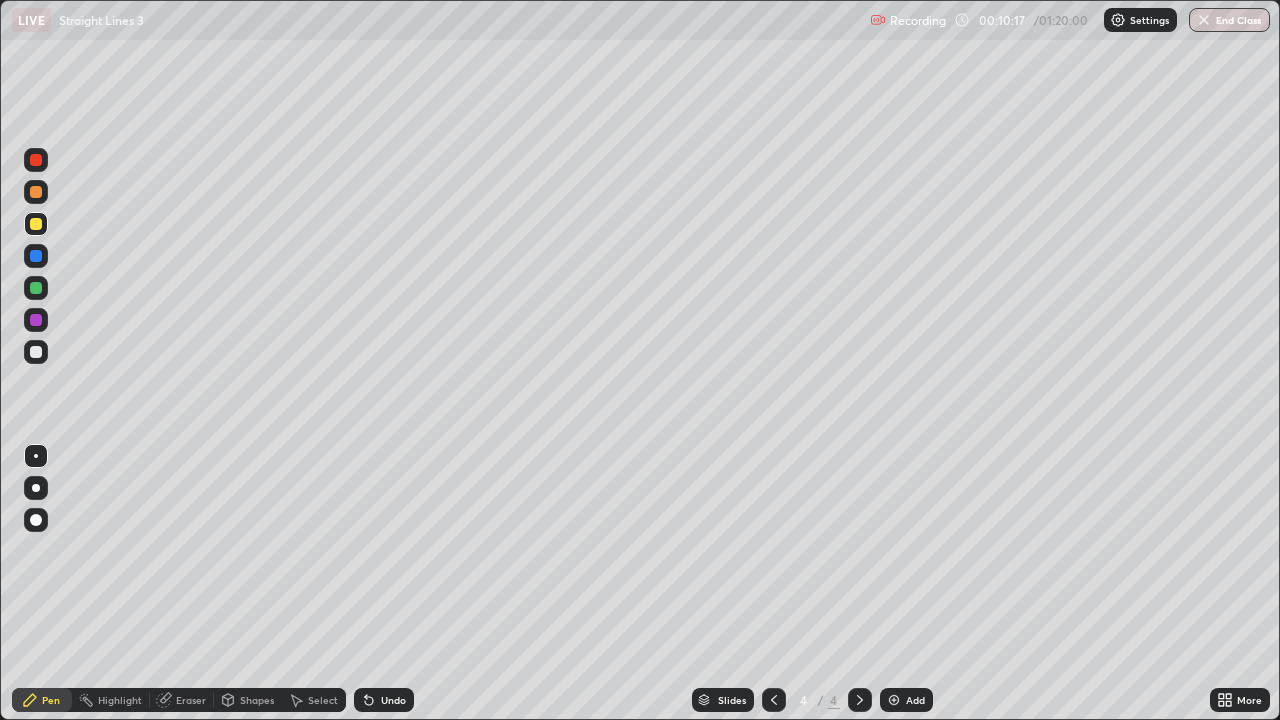 click 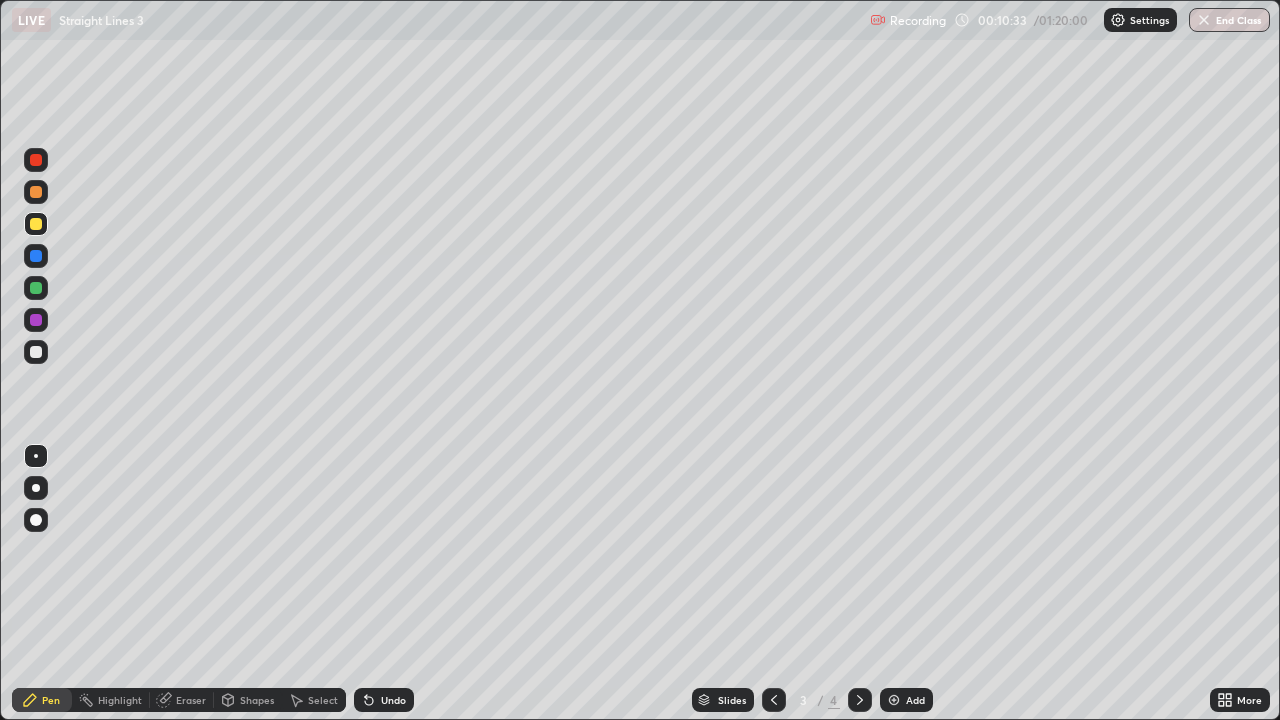 click 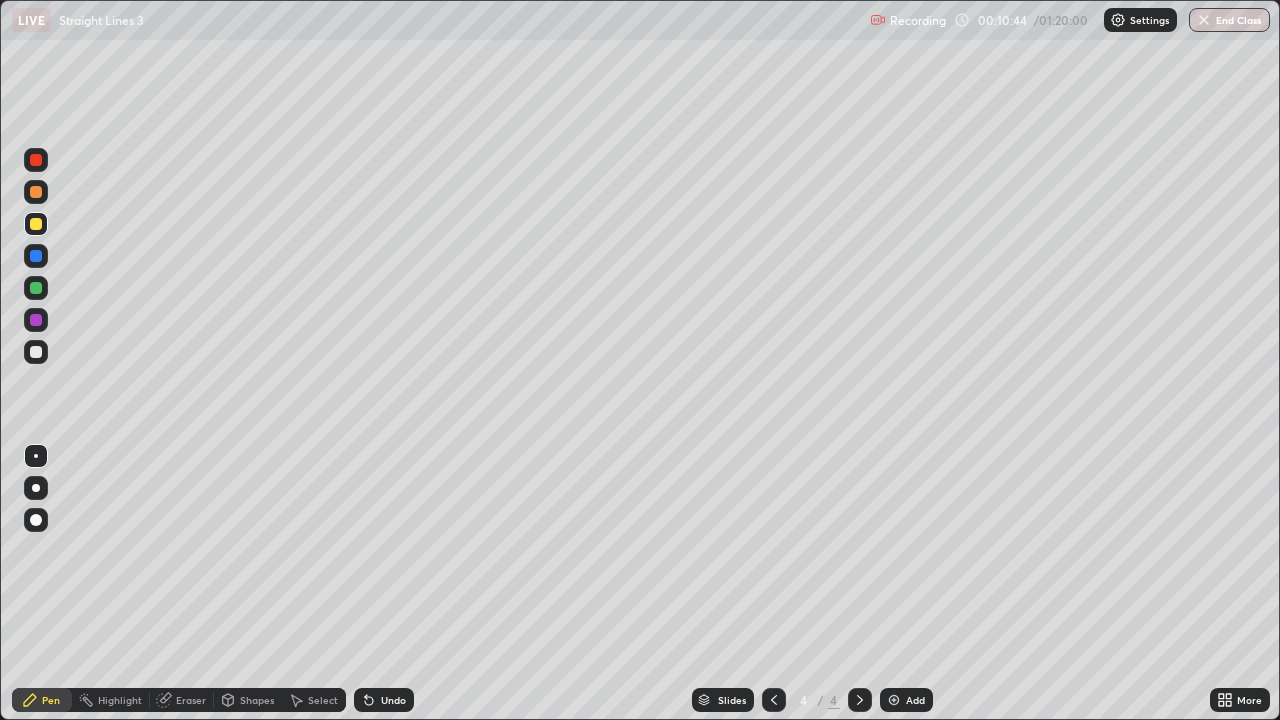 click at bounding box center [774, 700] 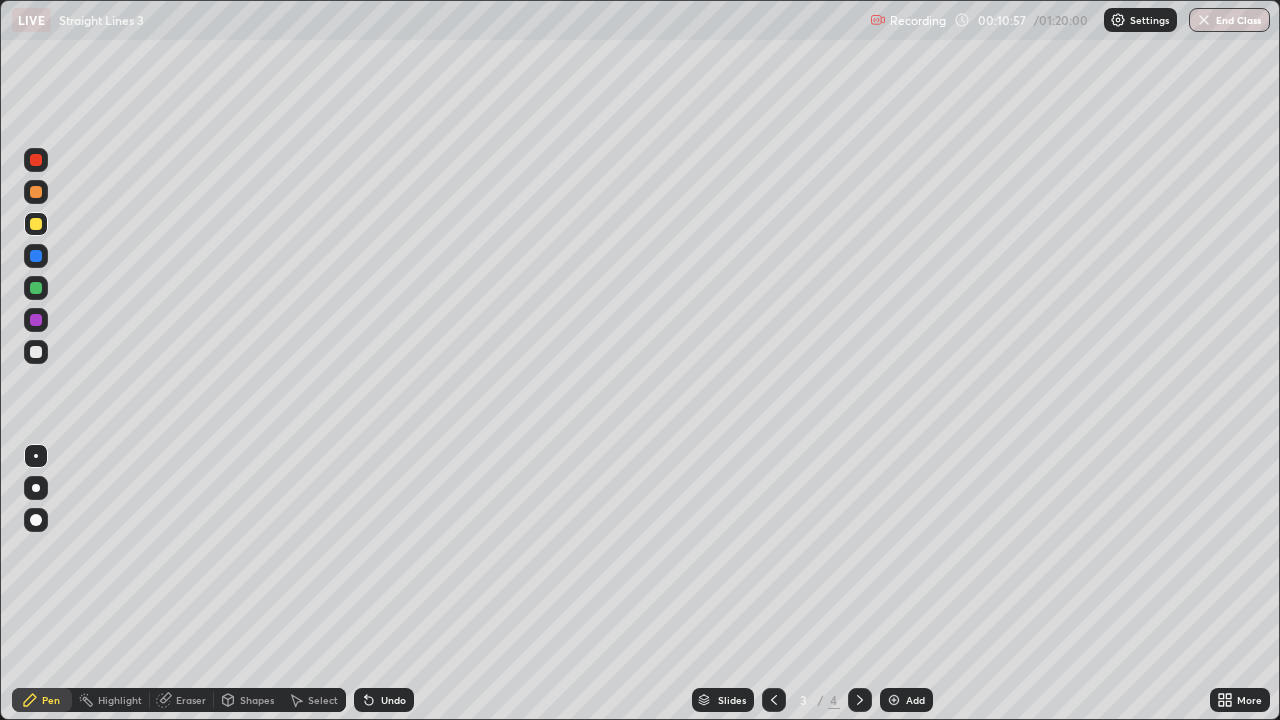 click 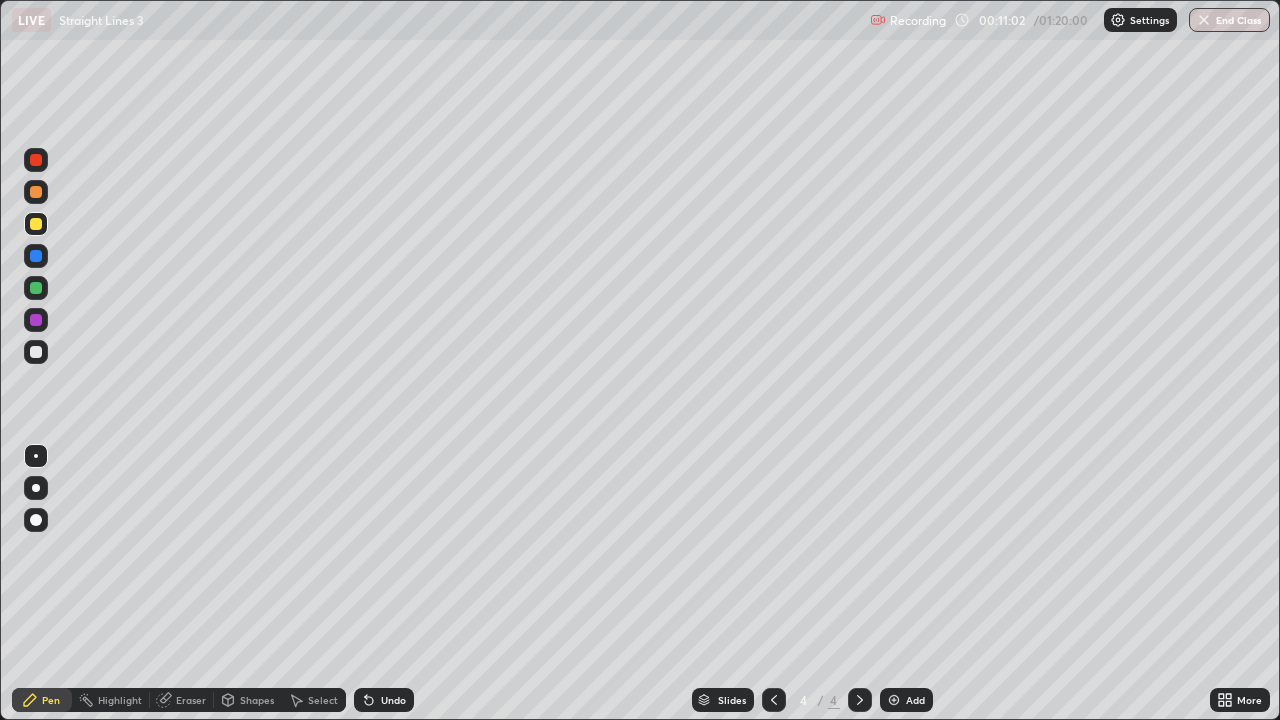 click 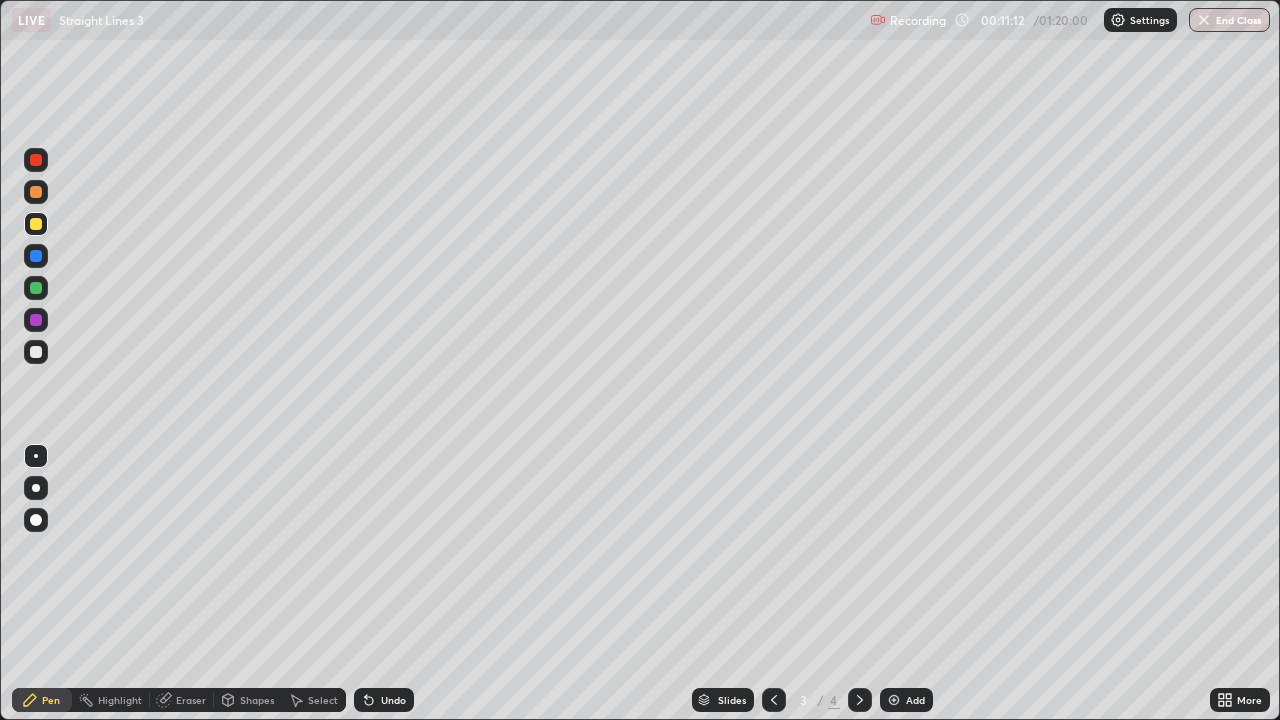 click 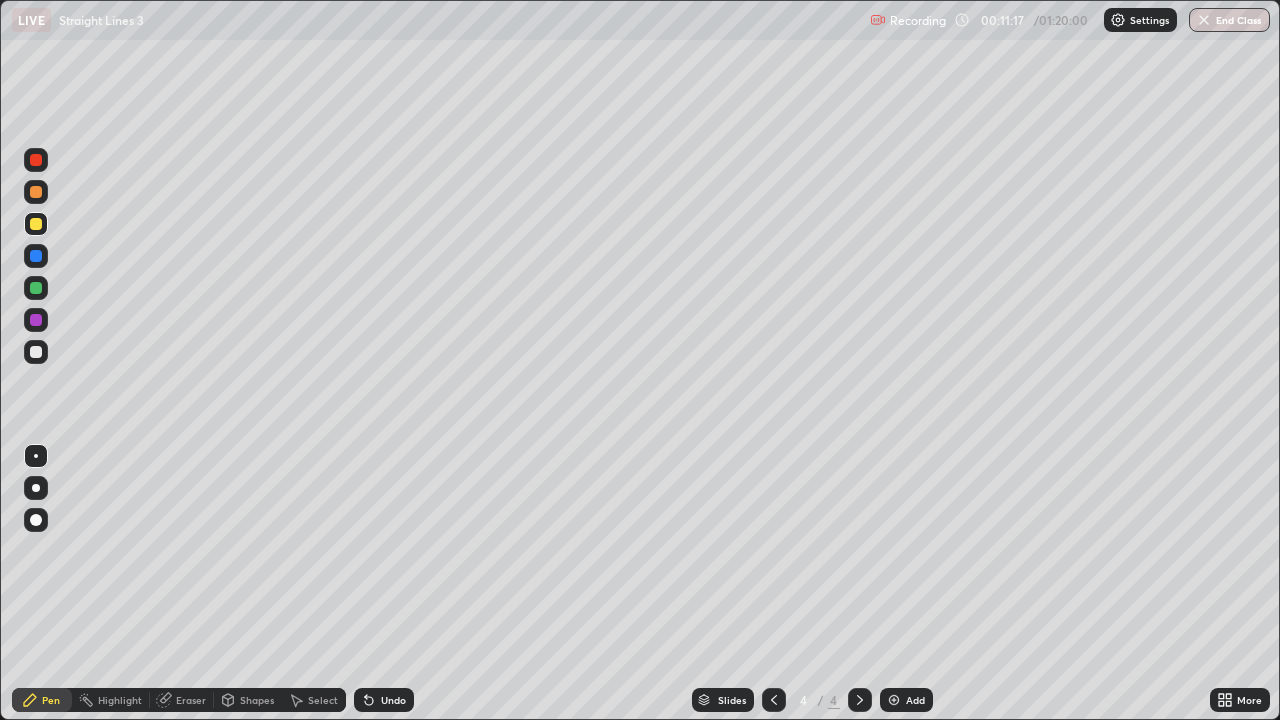 click 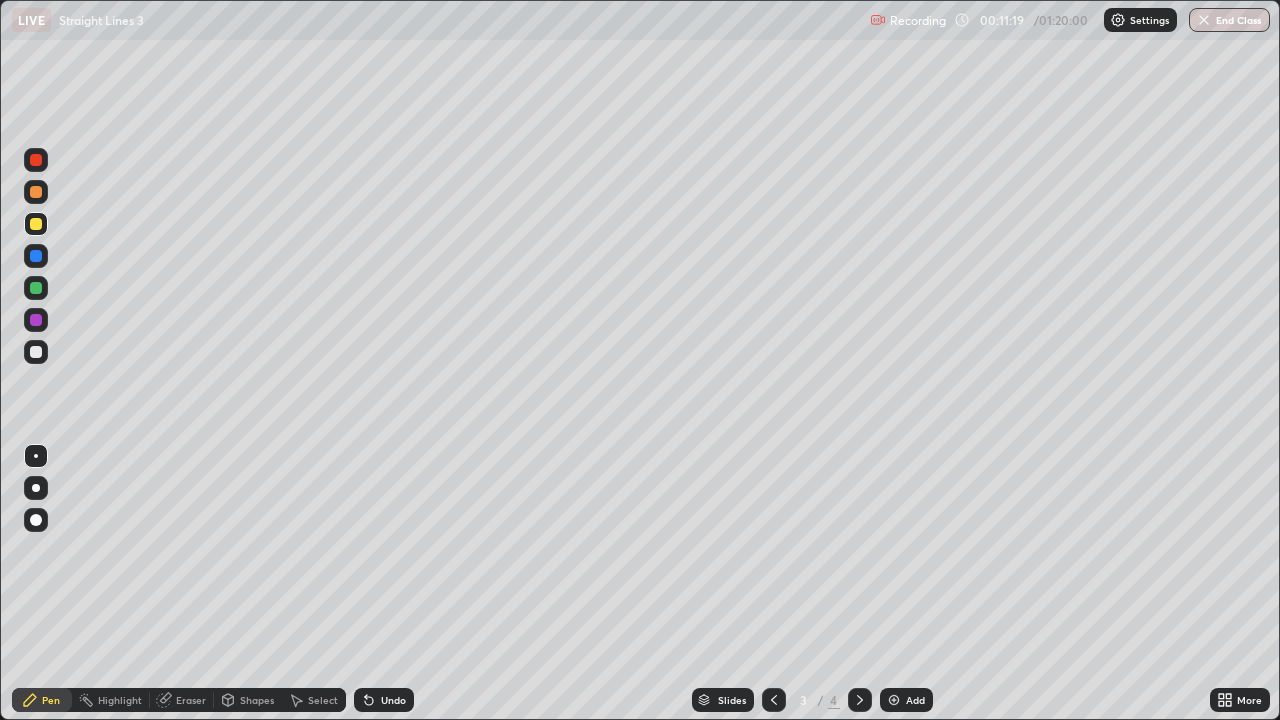 click 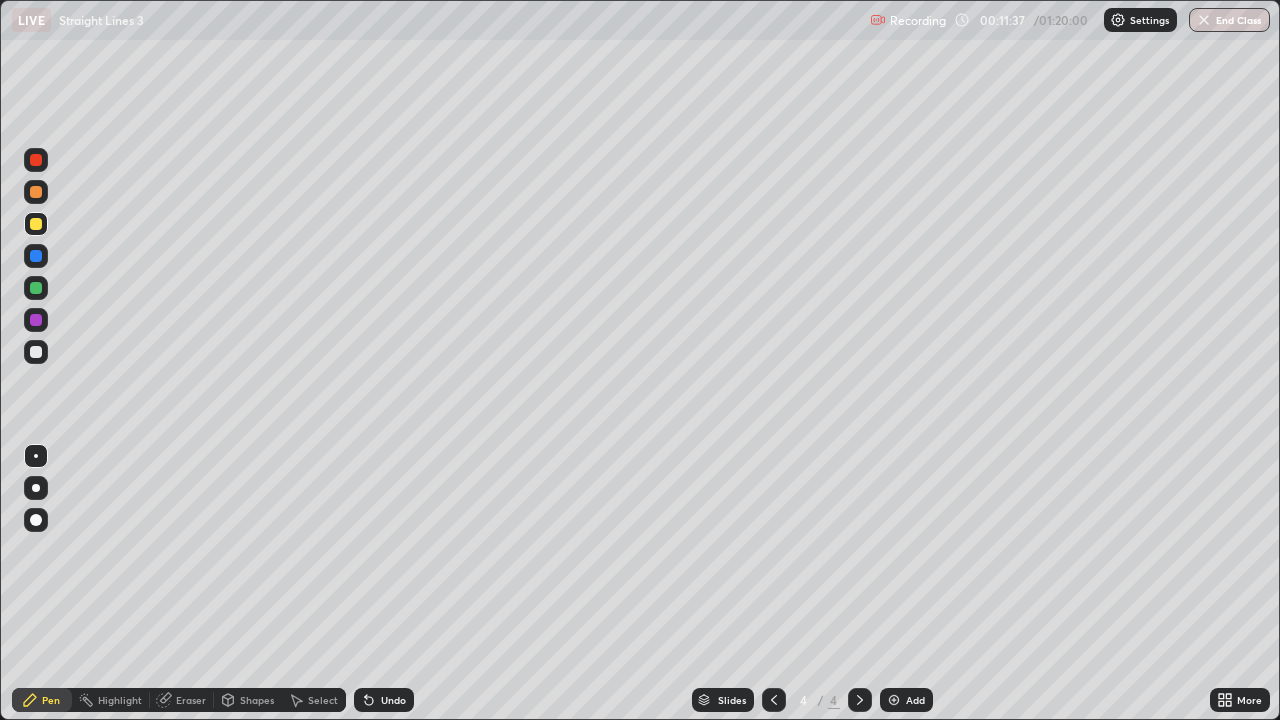 click on "Undo" at bounding box center [393, 700] 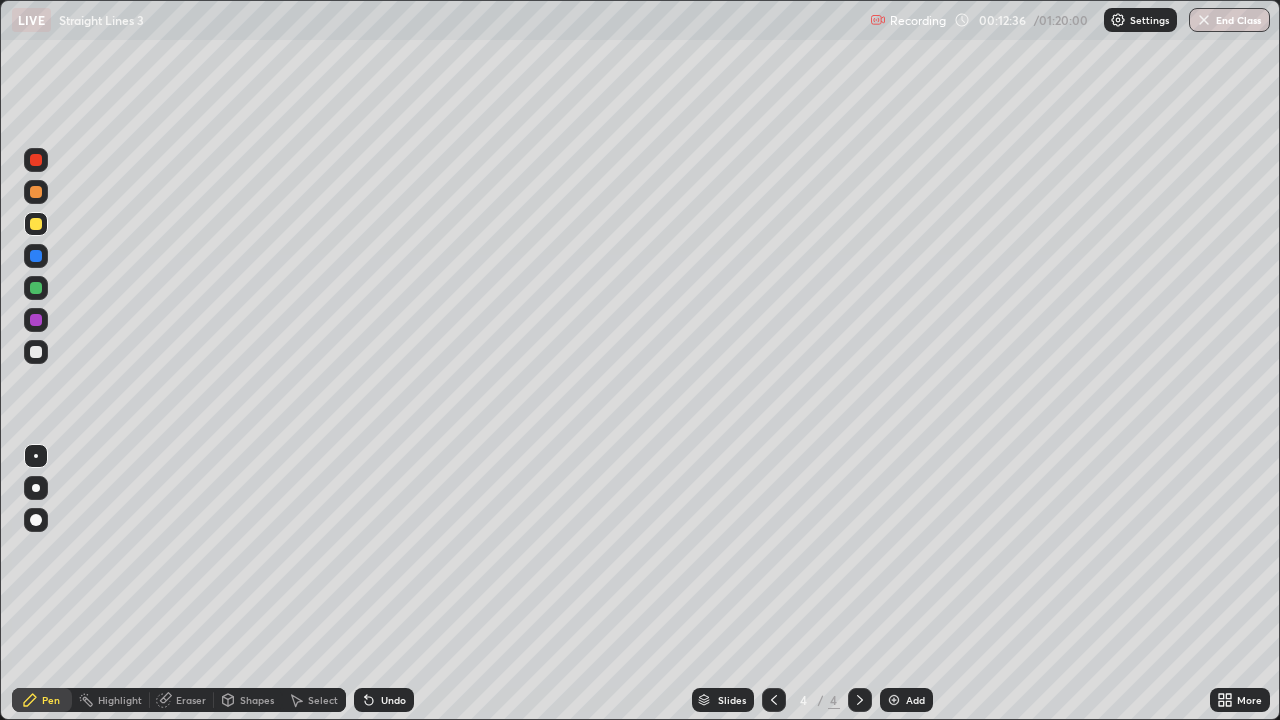 click at bounding box center [36, 352] 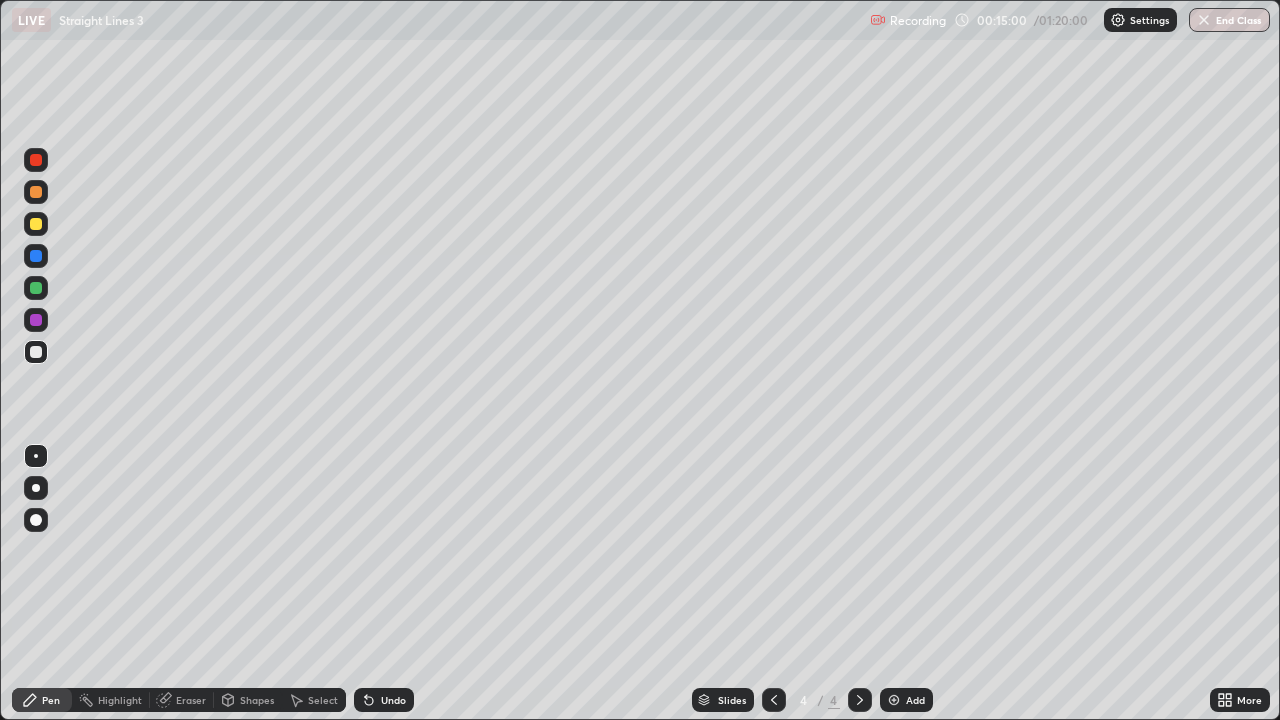 click on "Eraser" at bounding box center (191, 700) 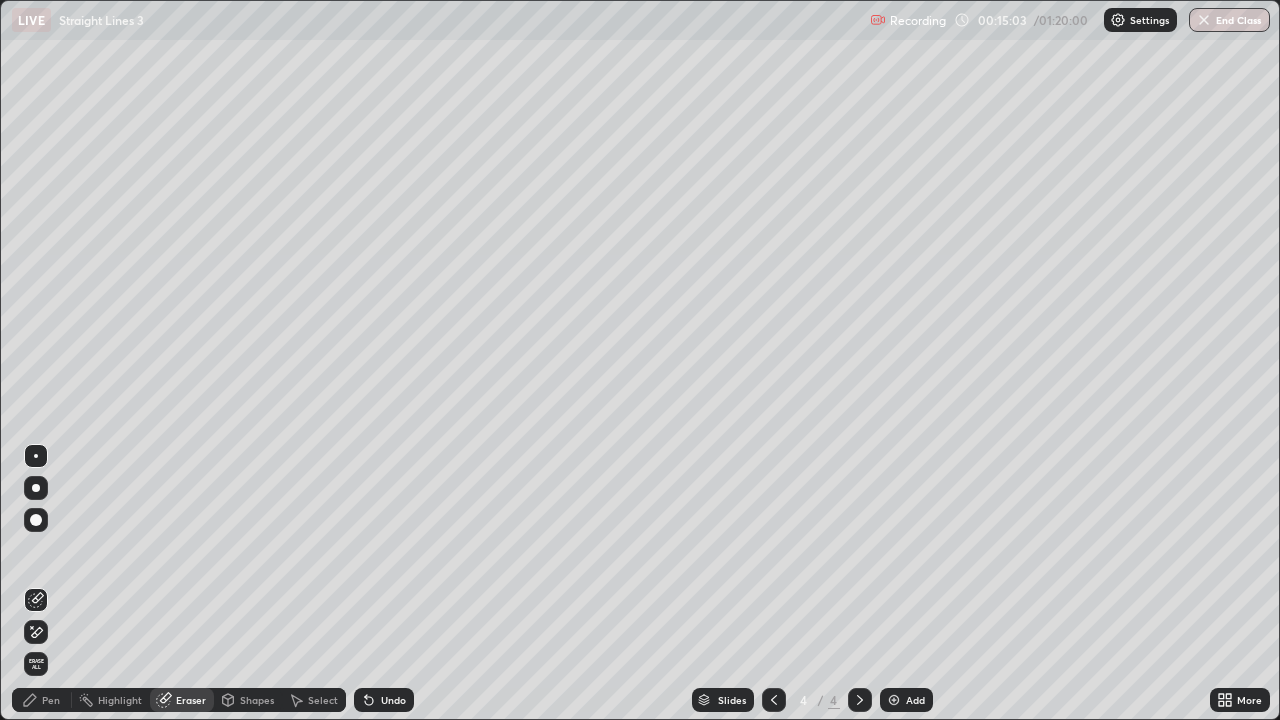 click on "Pen" at bounding box center [51, 700] 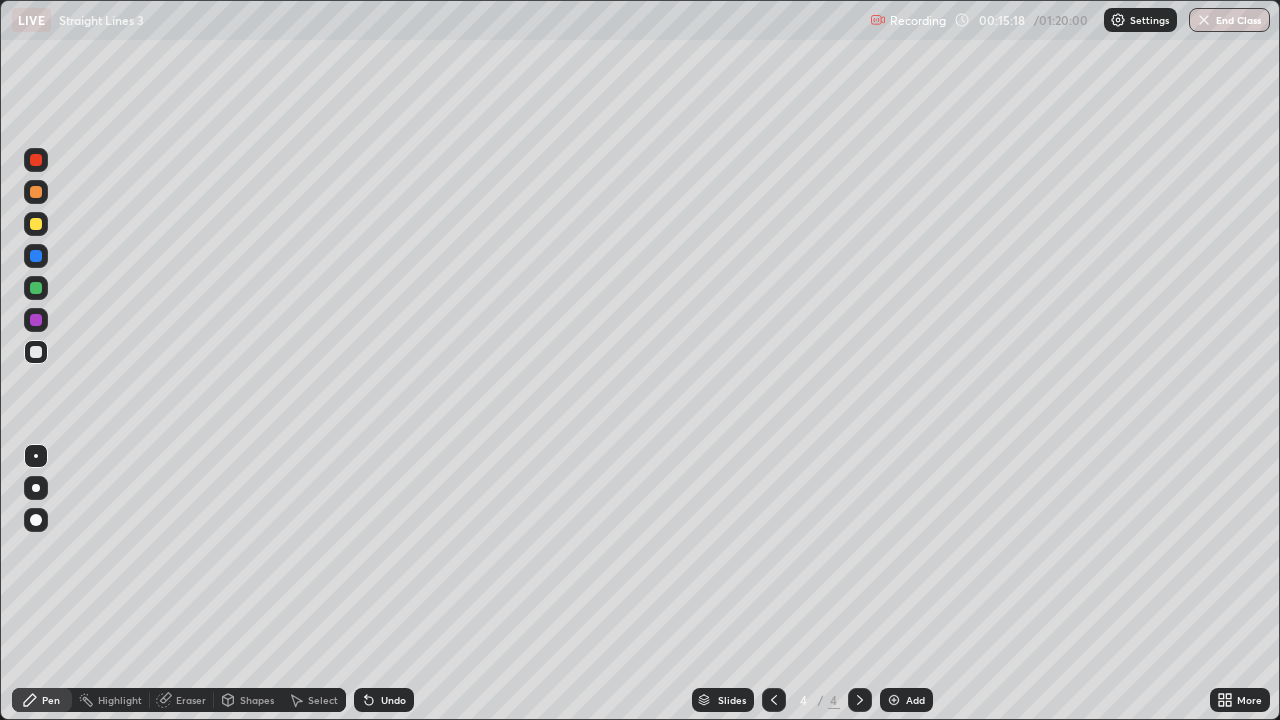 click on "Add" at bounding box center (915, 700) 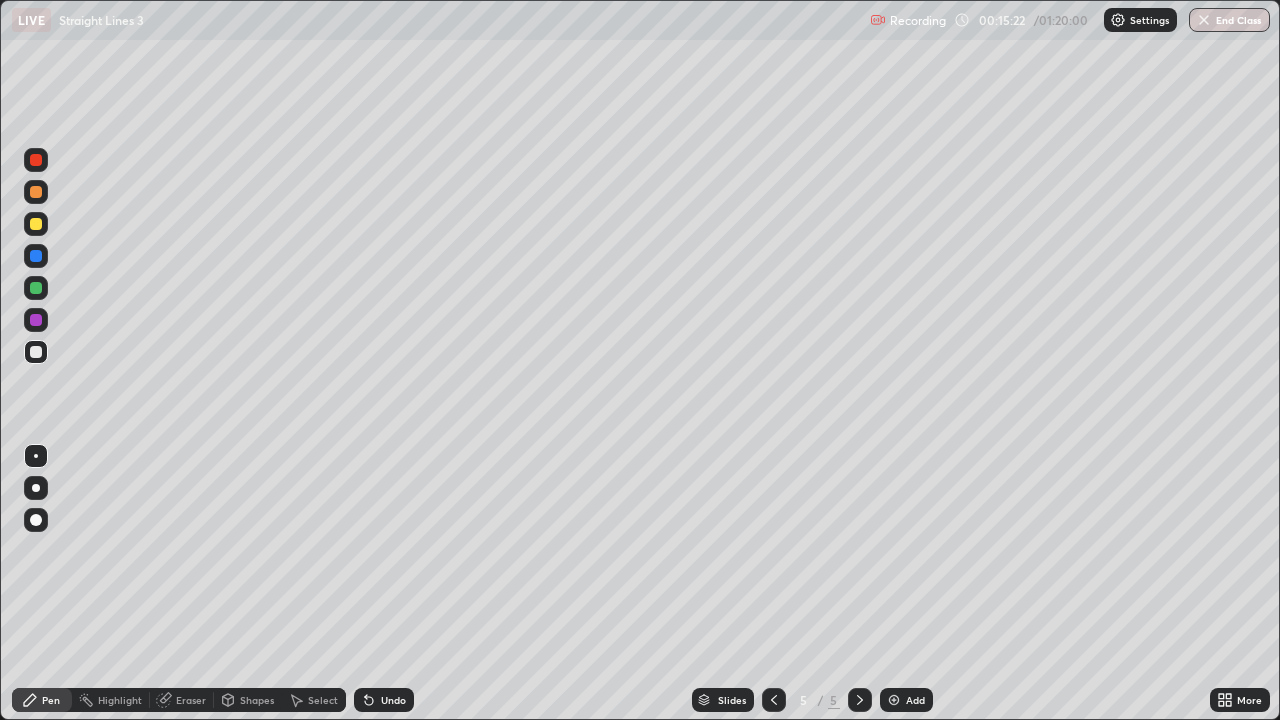 click 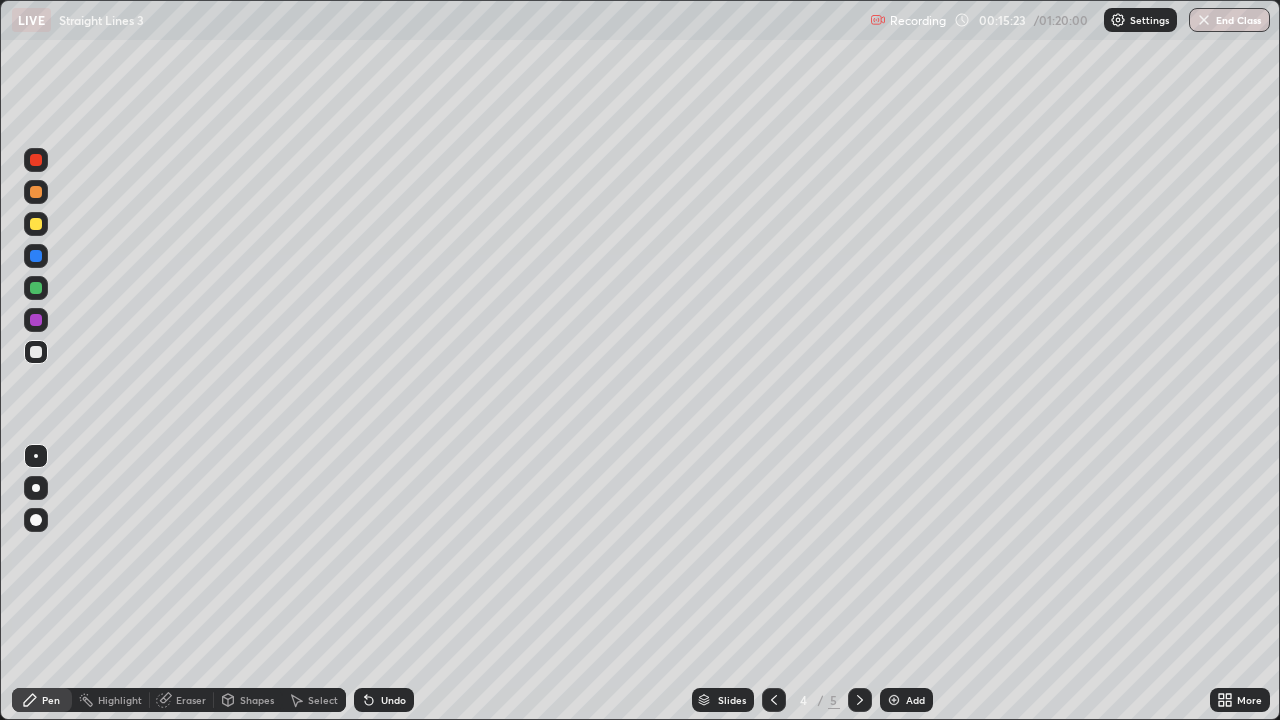 click 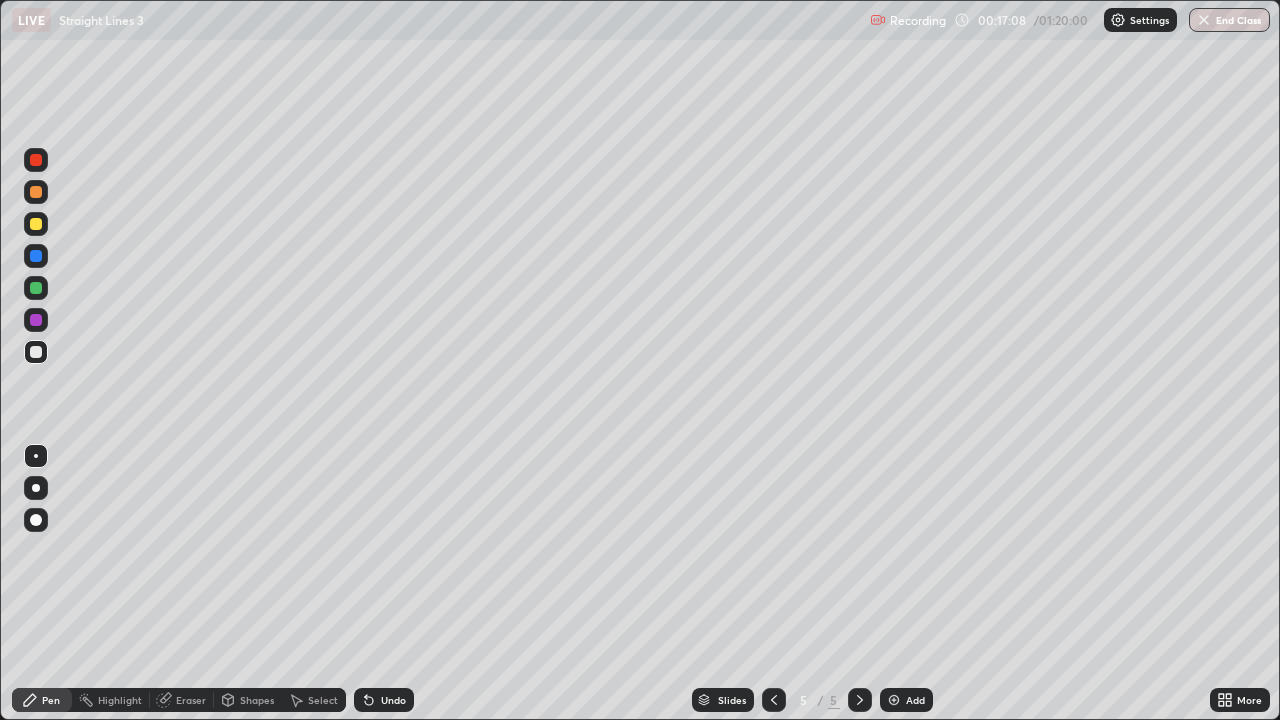 click 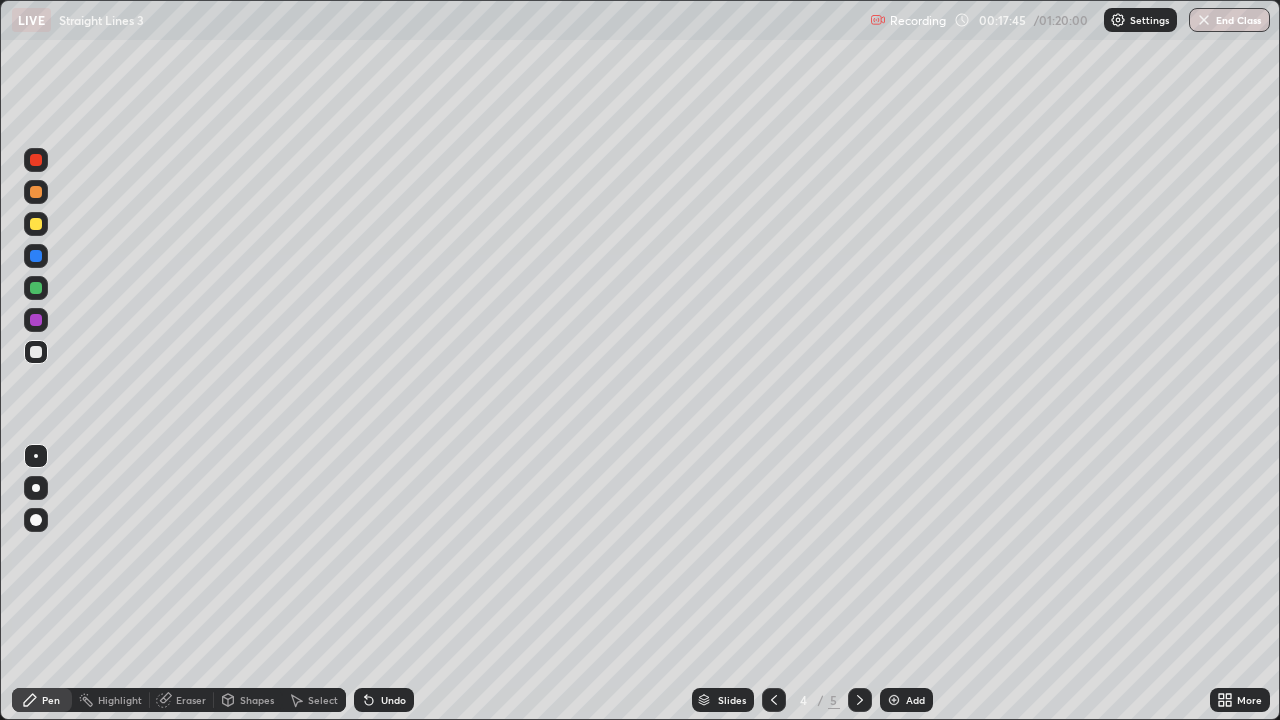 click 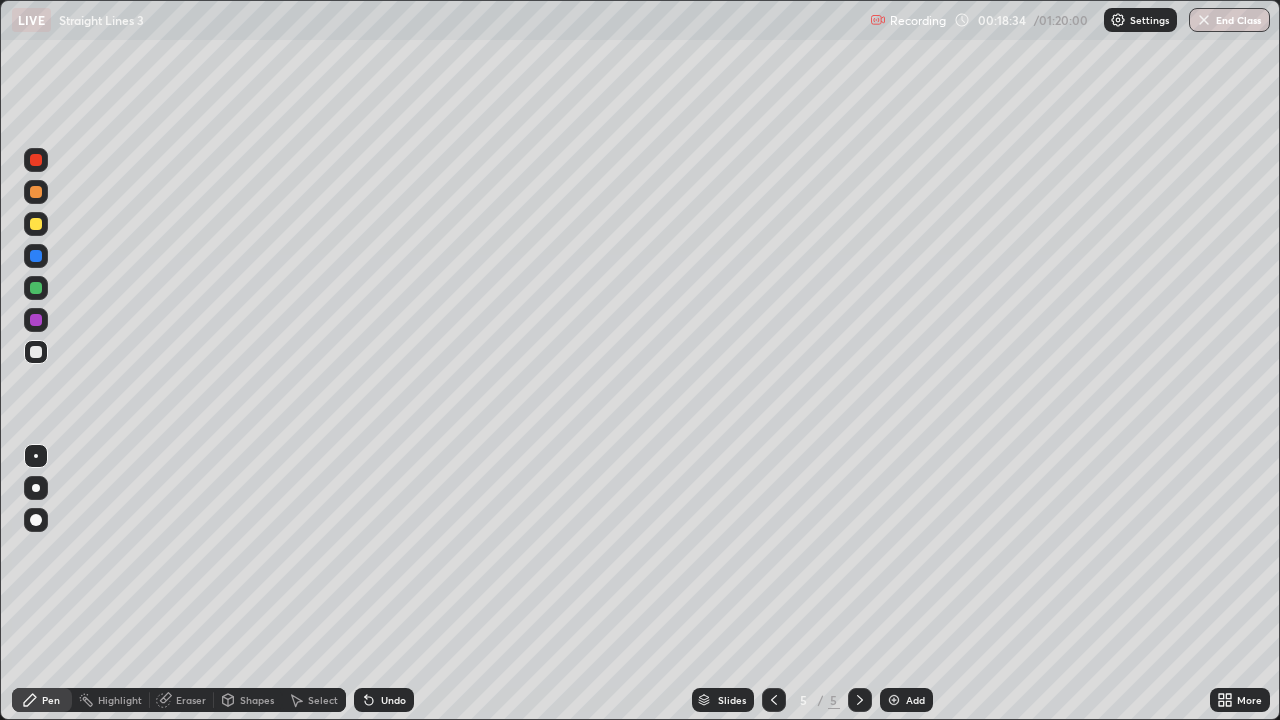 click on "Undo" at bounding box center (384, 700) 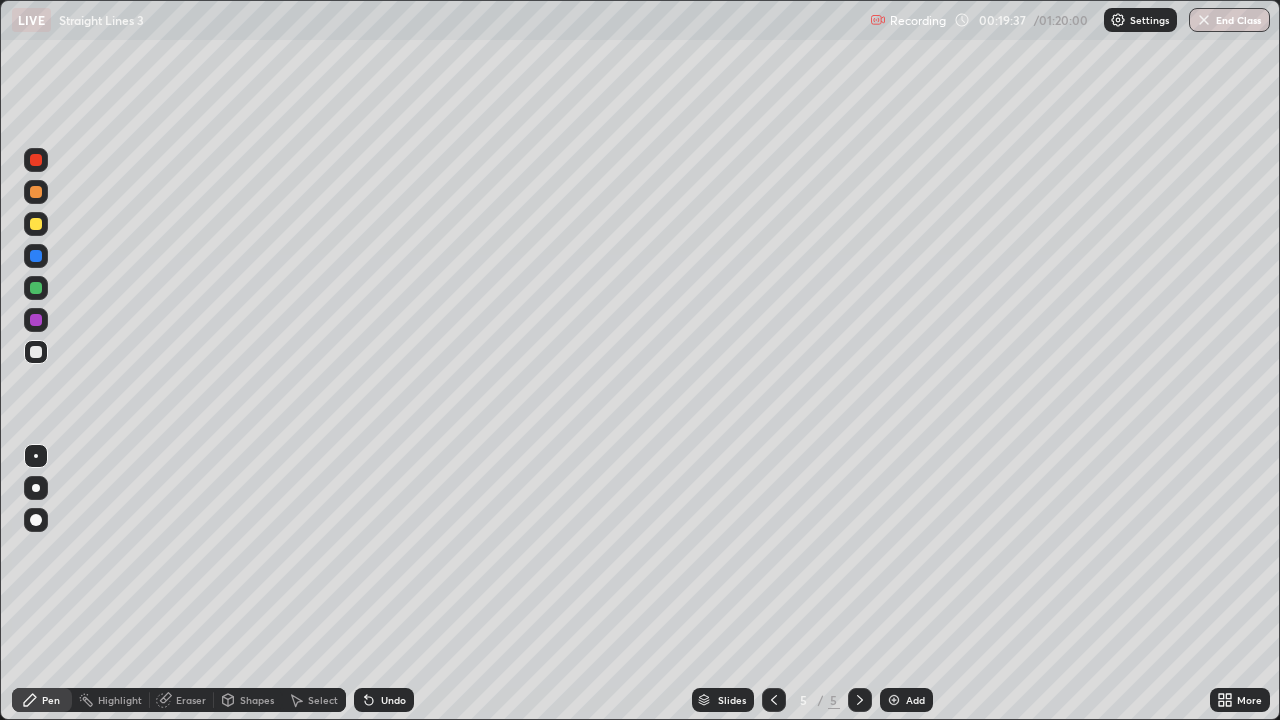 click on "Select" at bounding box center [323, 700] 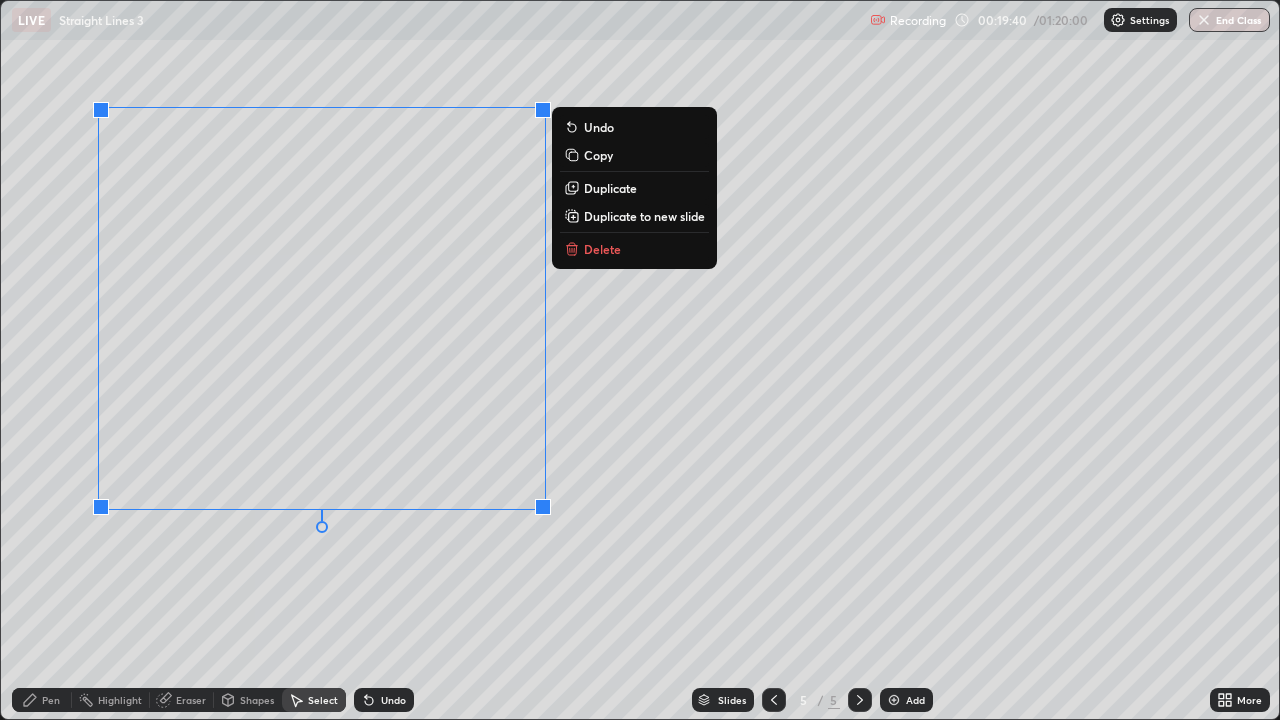 click on "Delete" at bounding box center [634, 249] 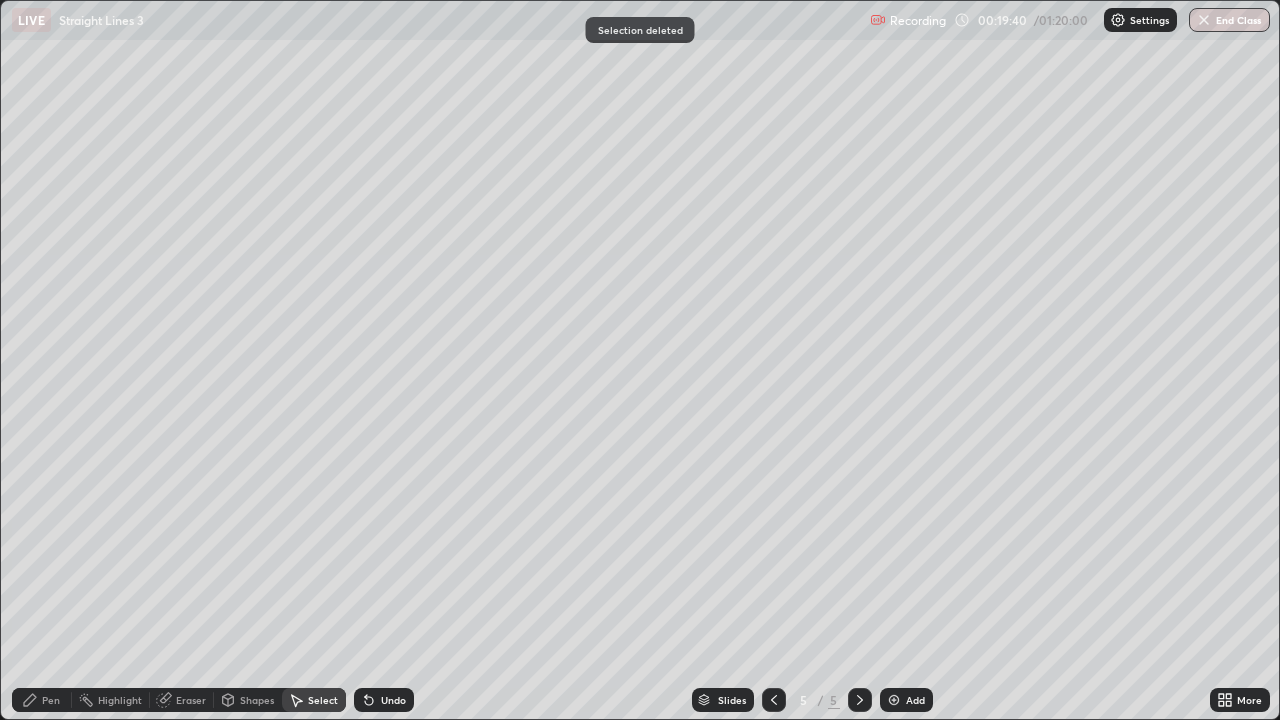 click on "Pen" at bounding box center (51, 700) 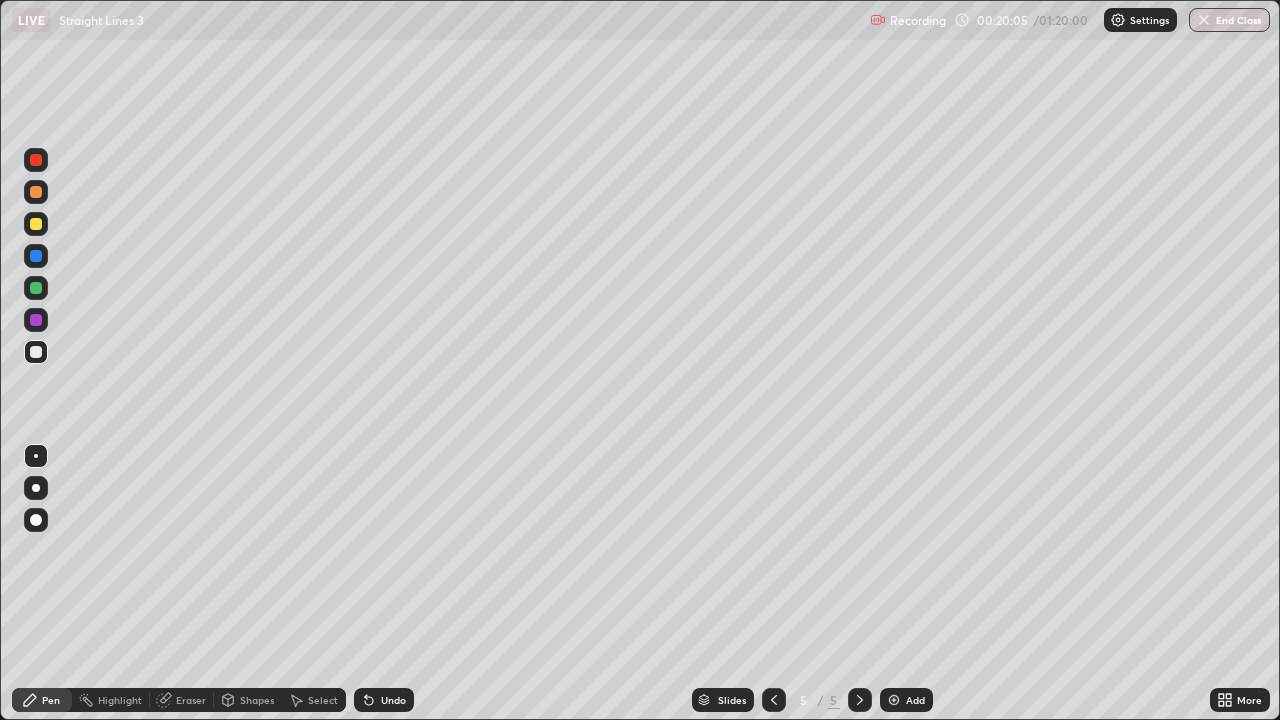 click on "Eraser" at bounding box center (191, 700) 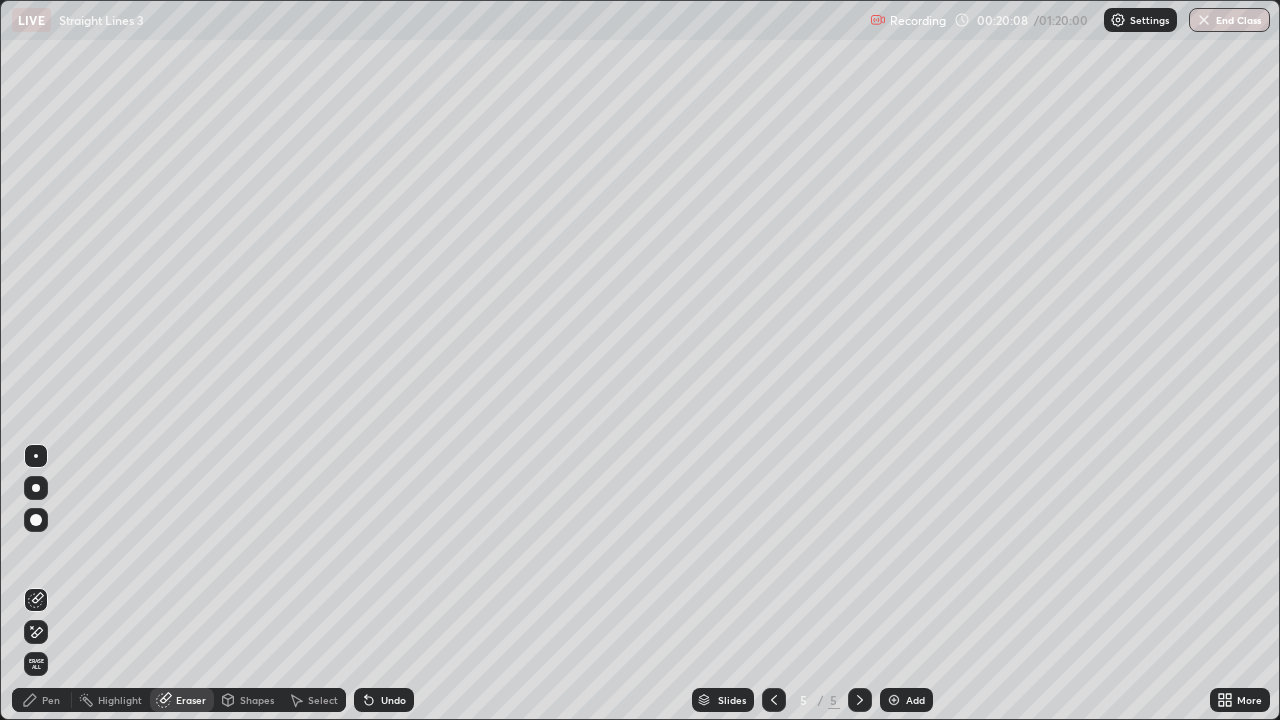 click on "Pen" at bounding box center (42, 700) 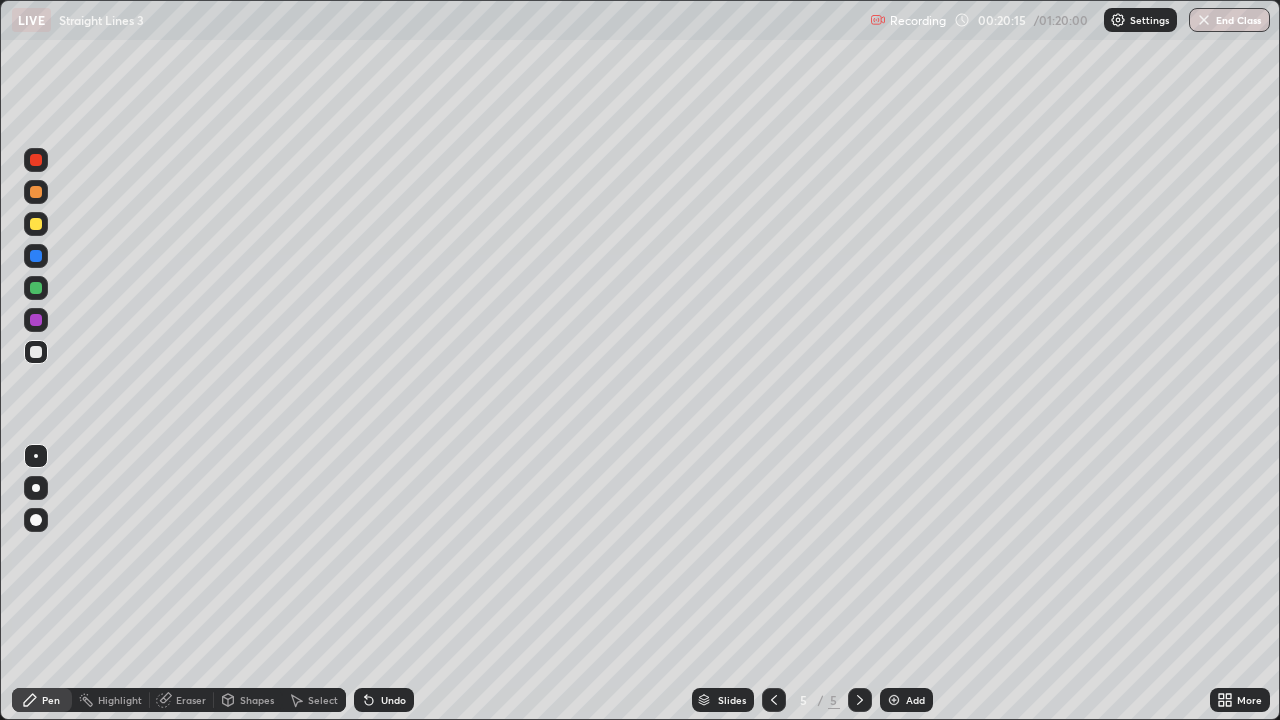 click at bounding box center (36, 224) 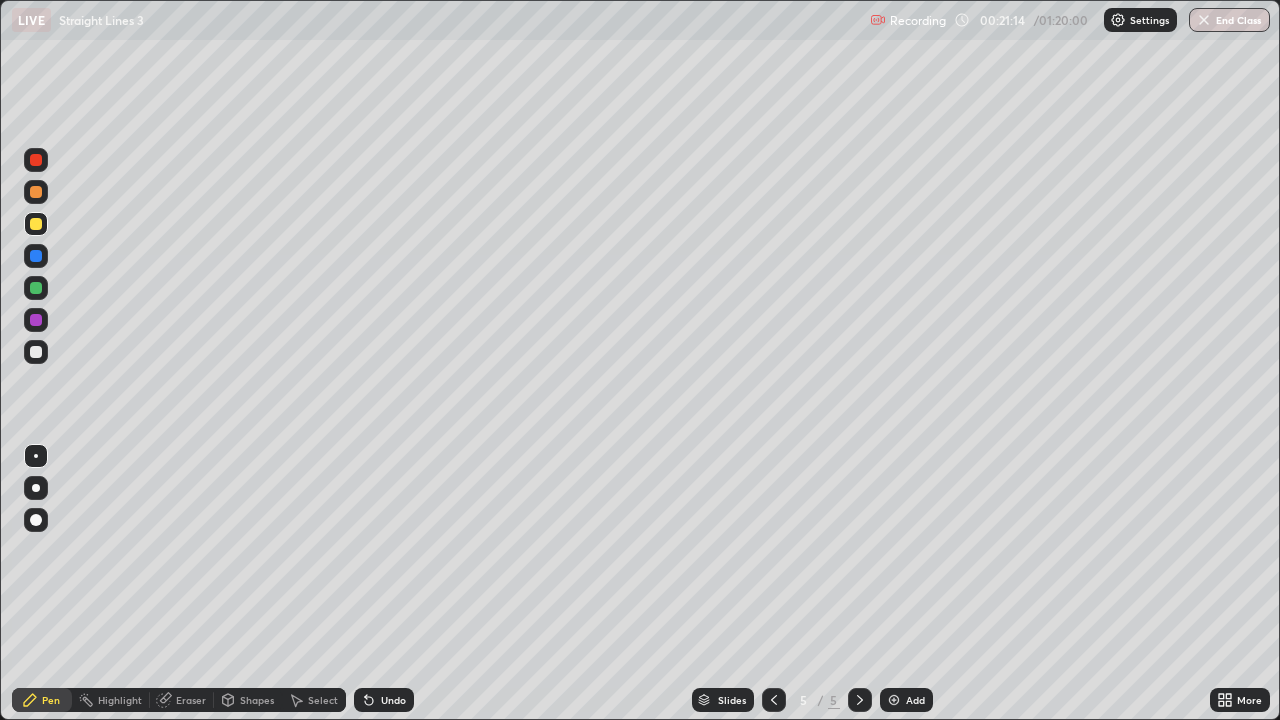 click at bounding box center (36, 192) 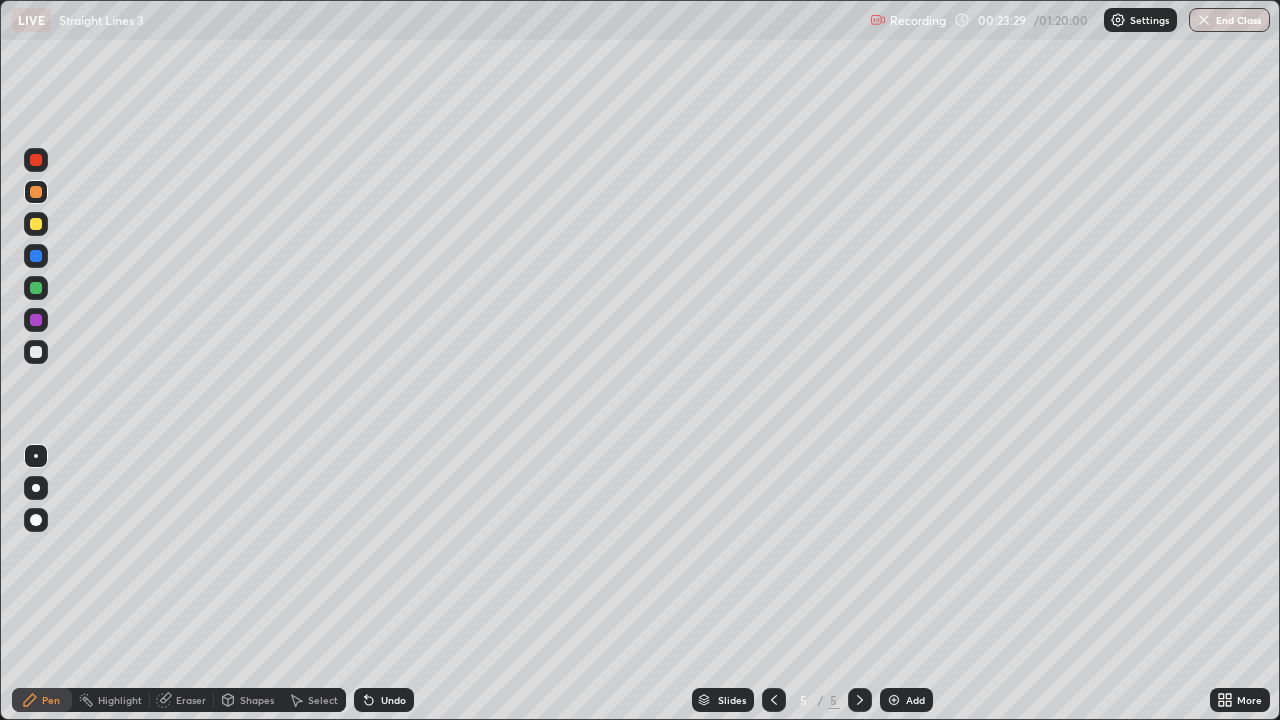 click on "Add" at bounding box center (906, 700) 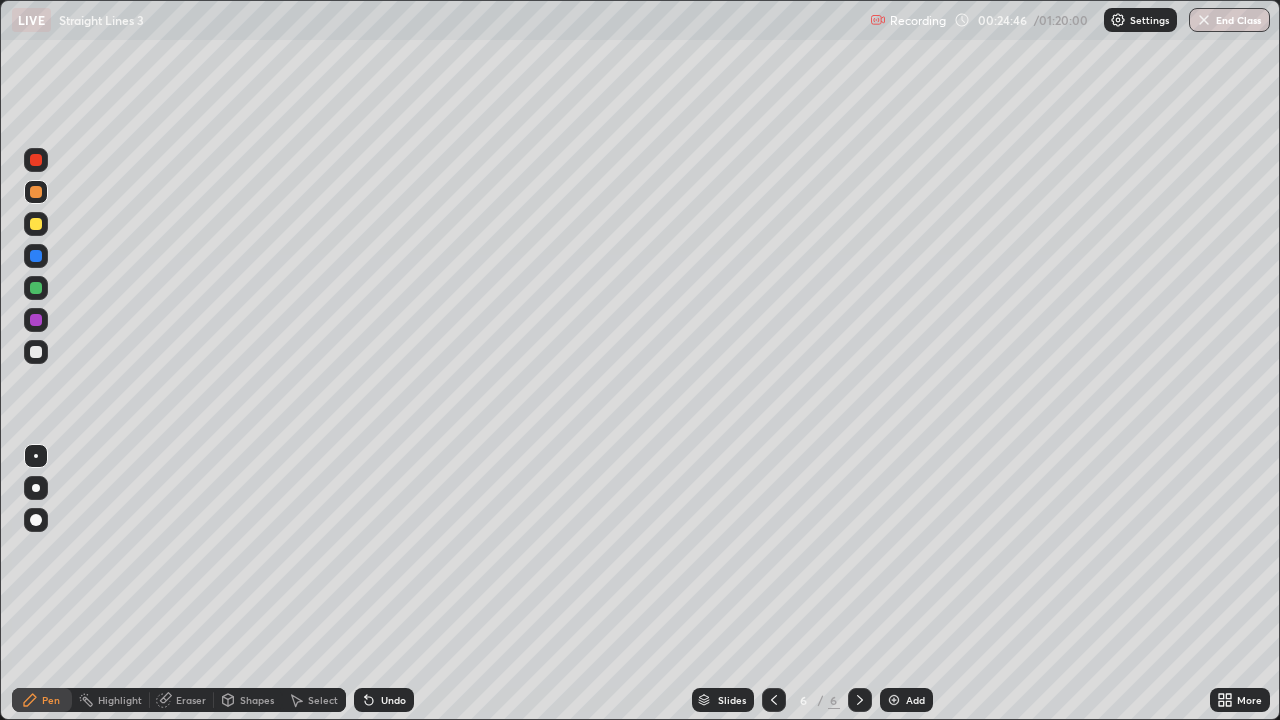 click at bounding box center [36, 224] 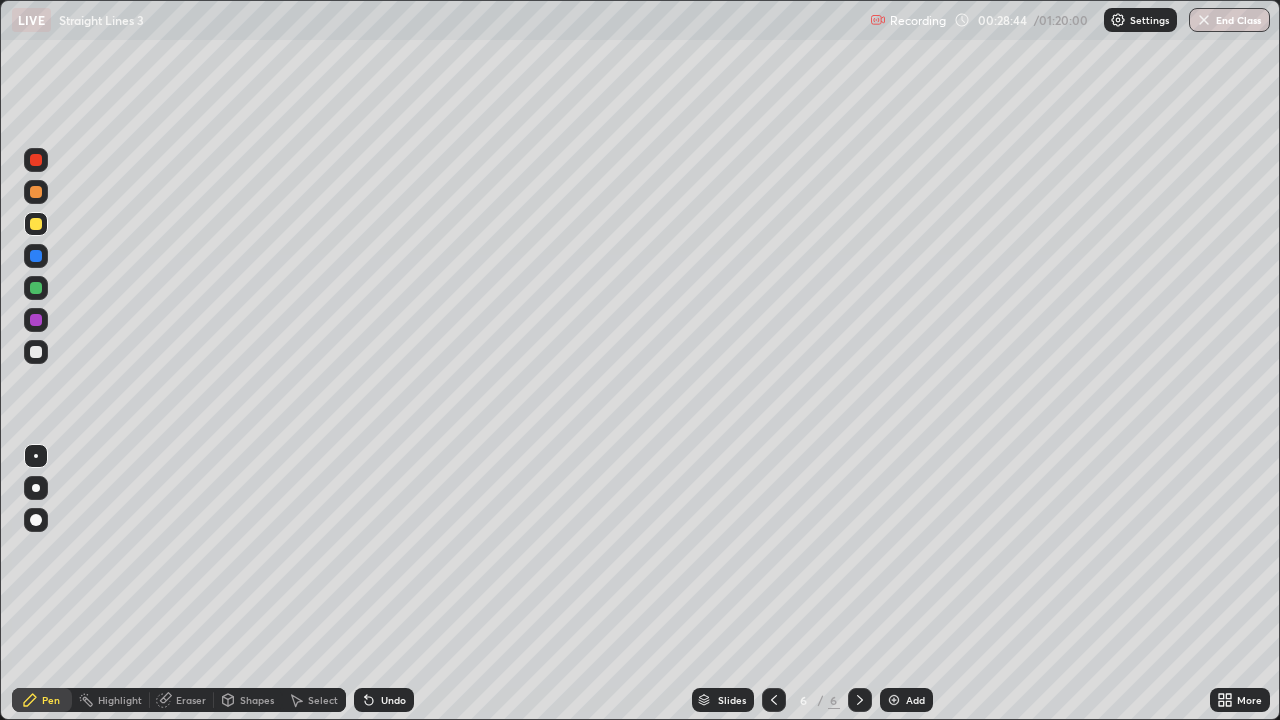 click at bounding box center [36, 192] 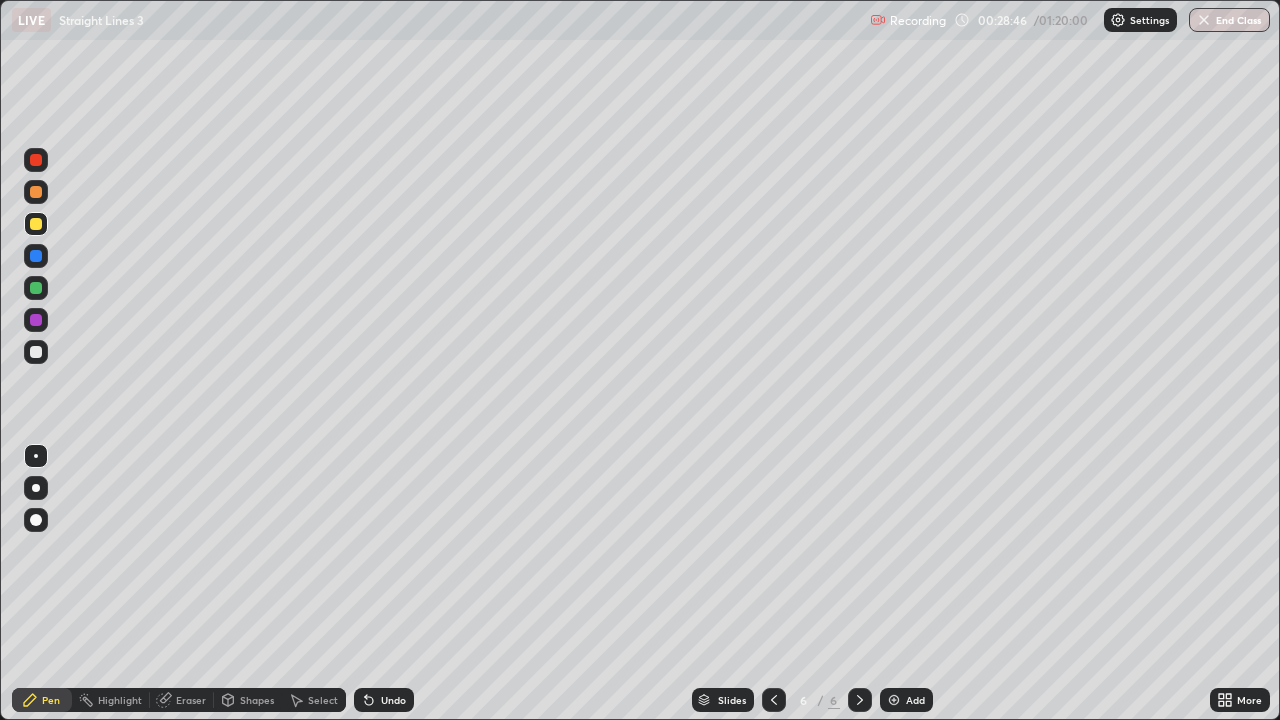 click at bounding box center (36, 352) 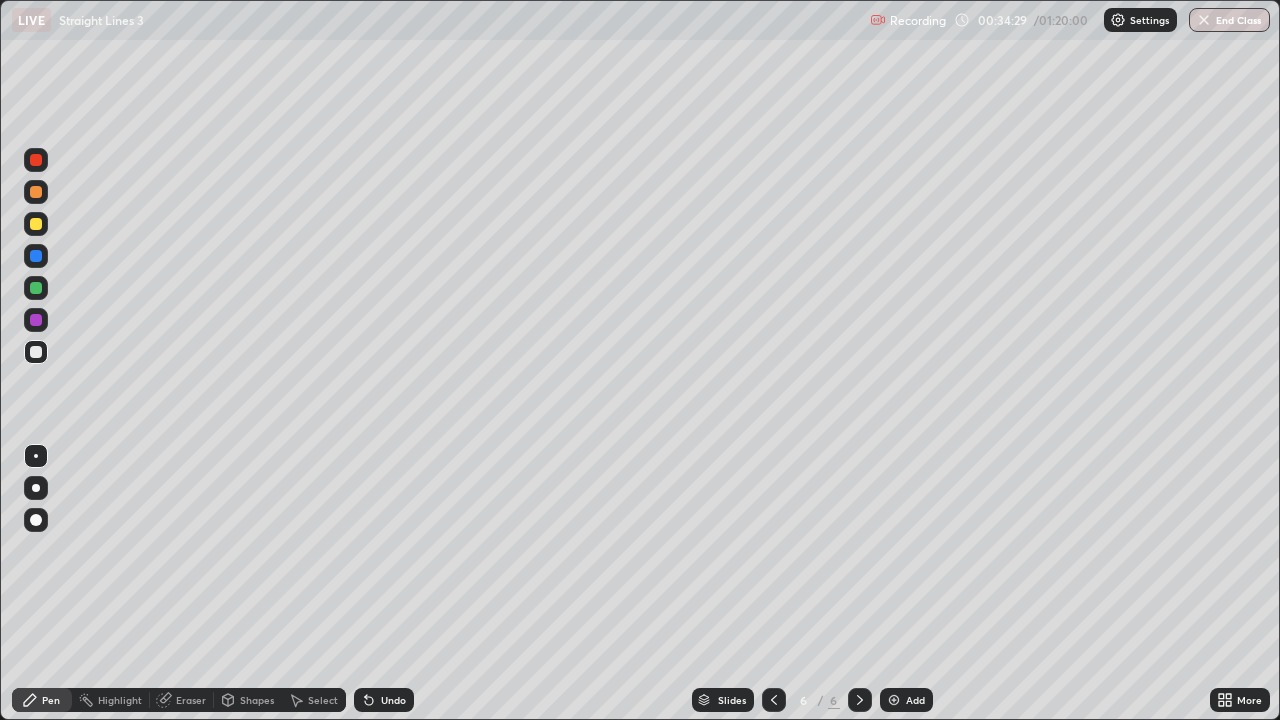 click on "Add" at bounding box center (906, 700) 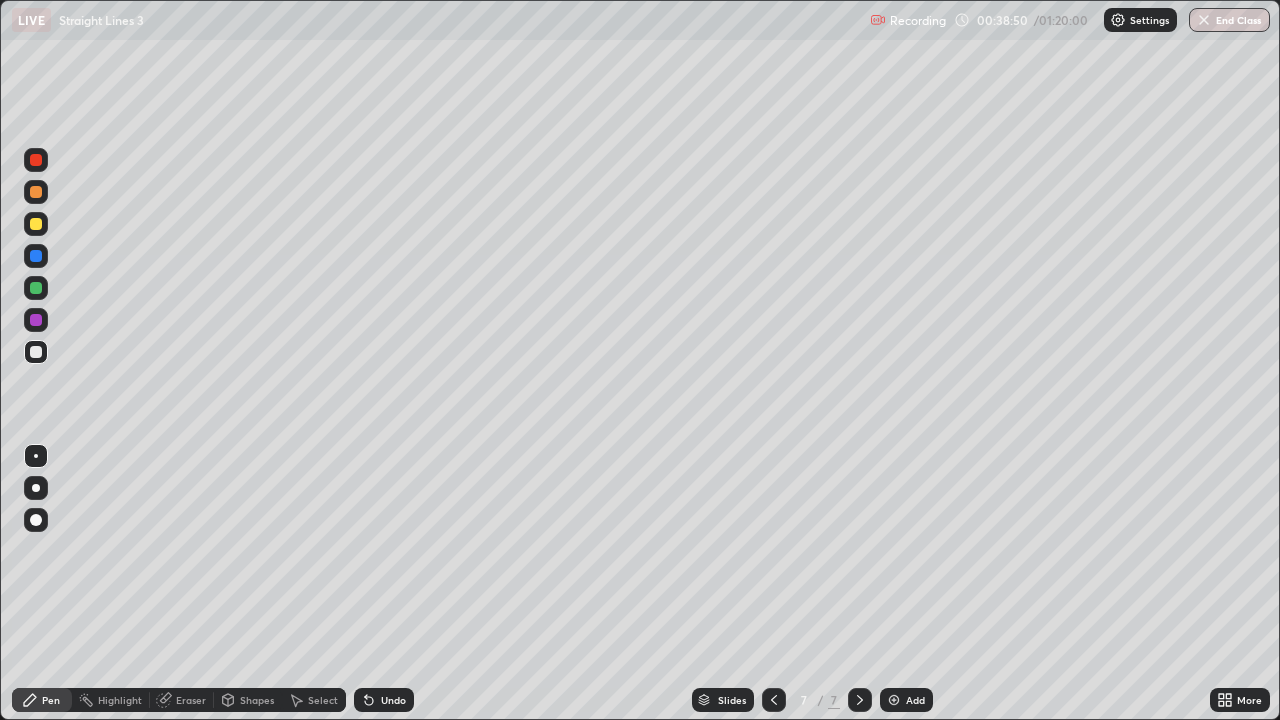 click on "Add" at bounding box center (906, 700) 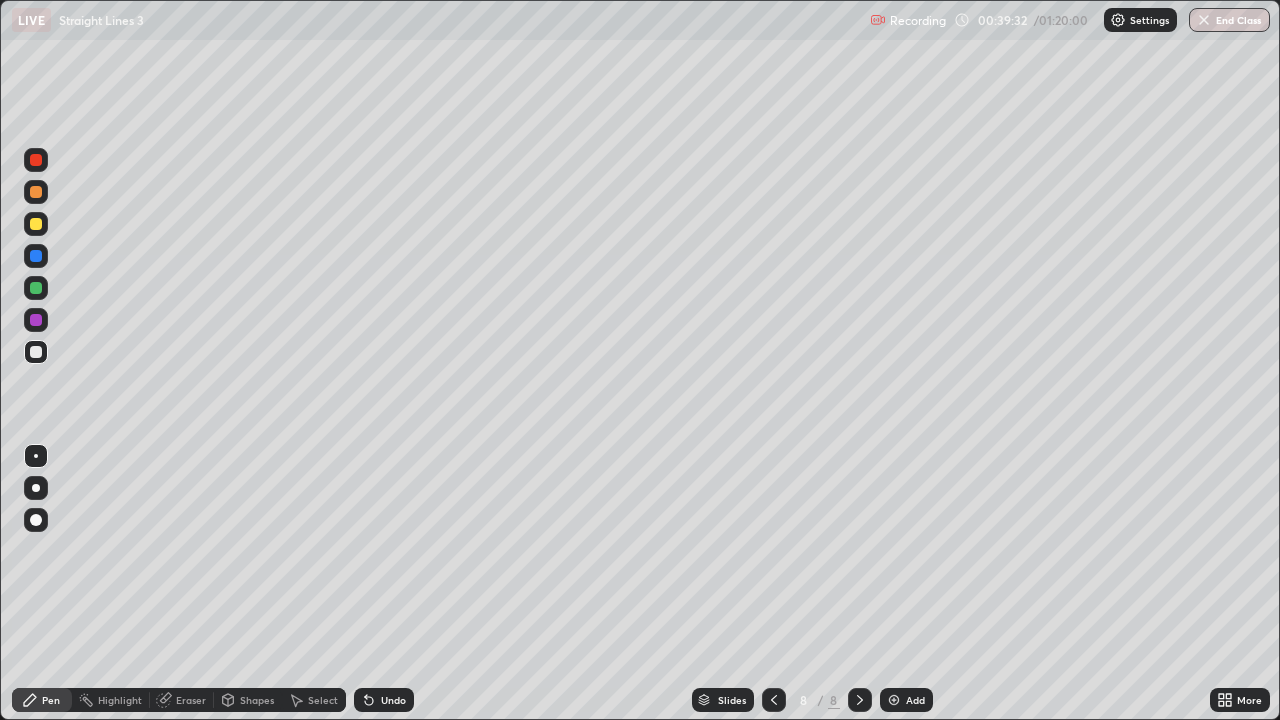 click at bounding box center [36, 192] 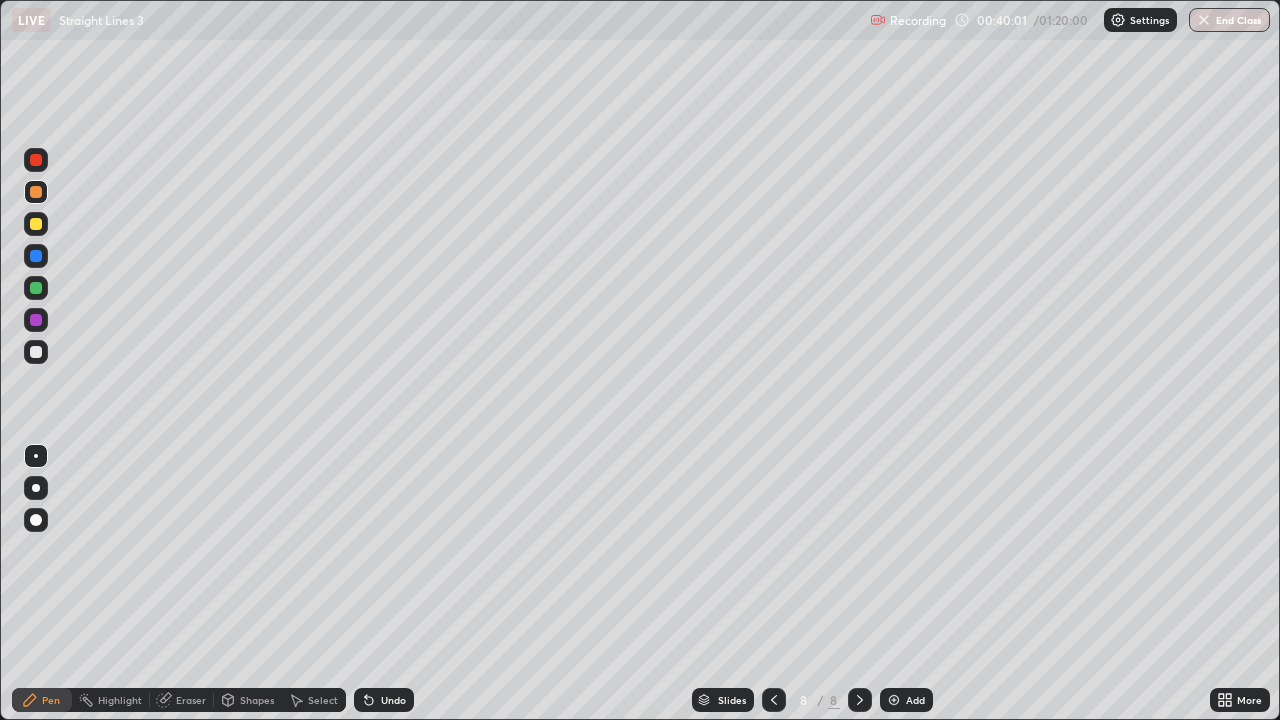 click at bounding box center (36, 288) 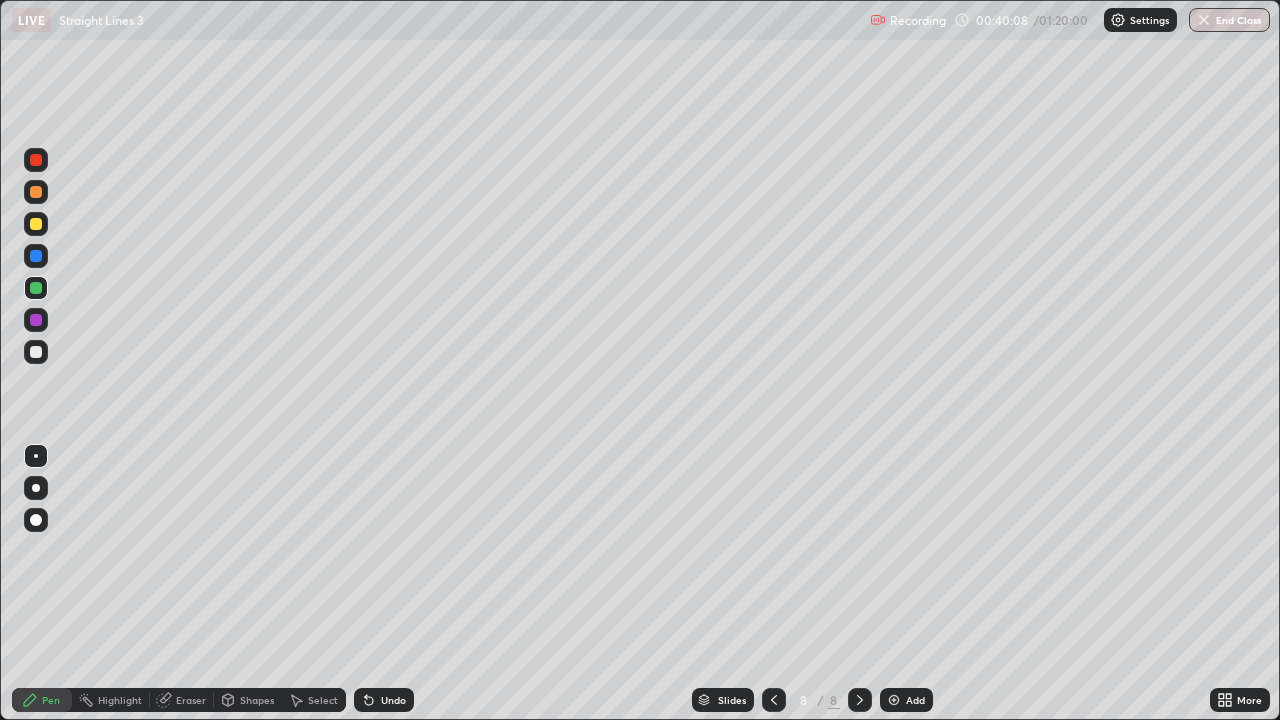 click at bounding box center (36, 224) 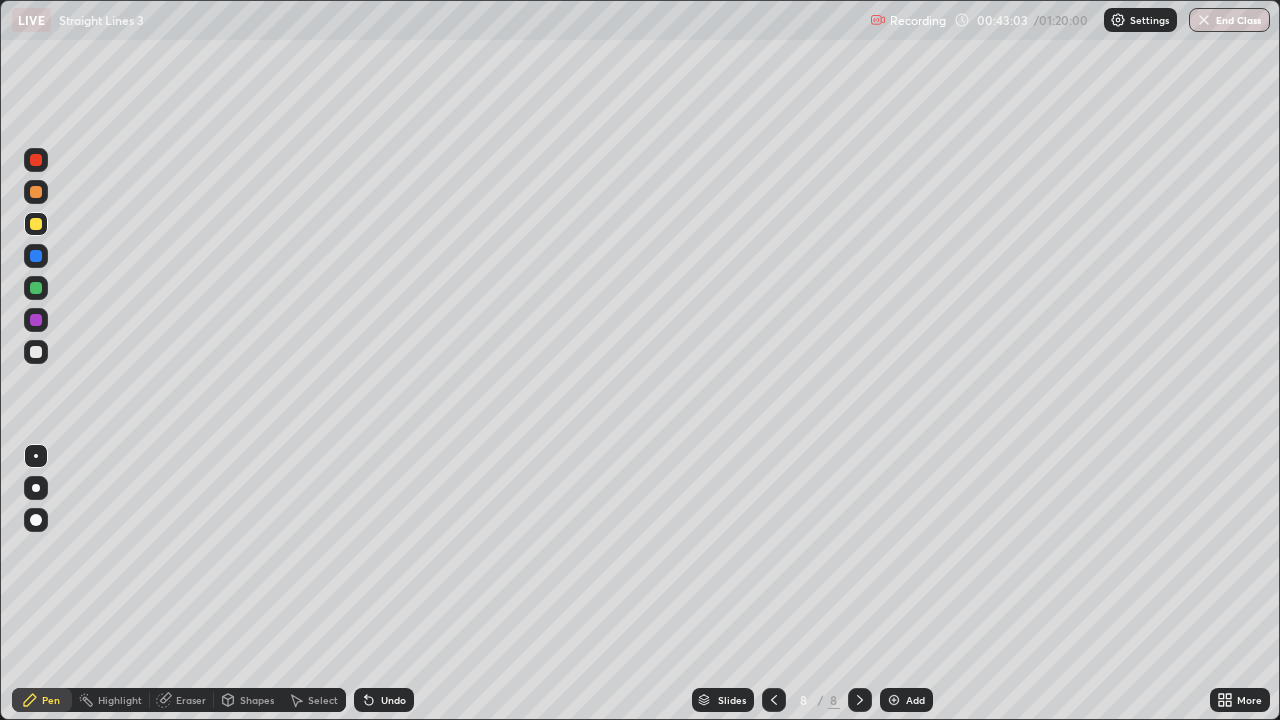 click on "Add" at bounding box center (906, 700) 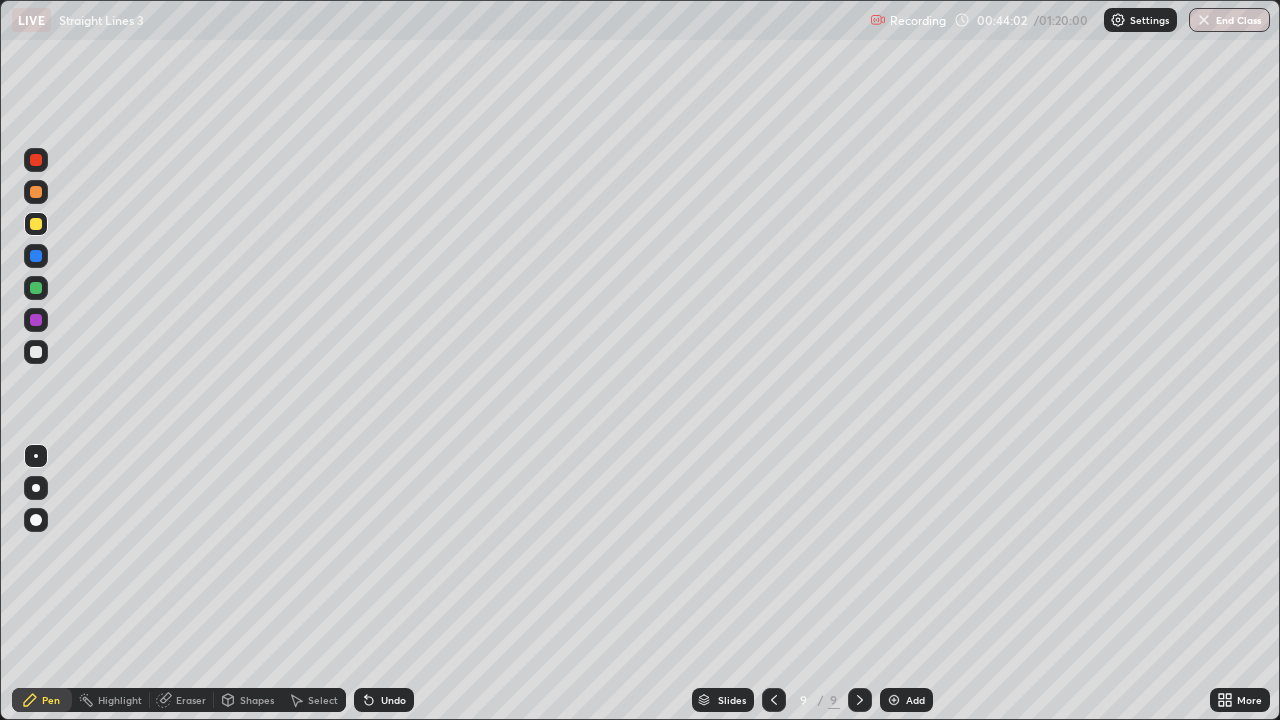 click at bounding box center (36, 288) 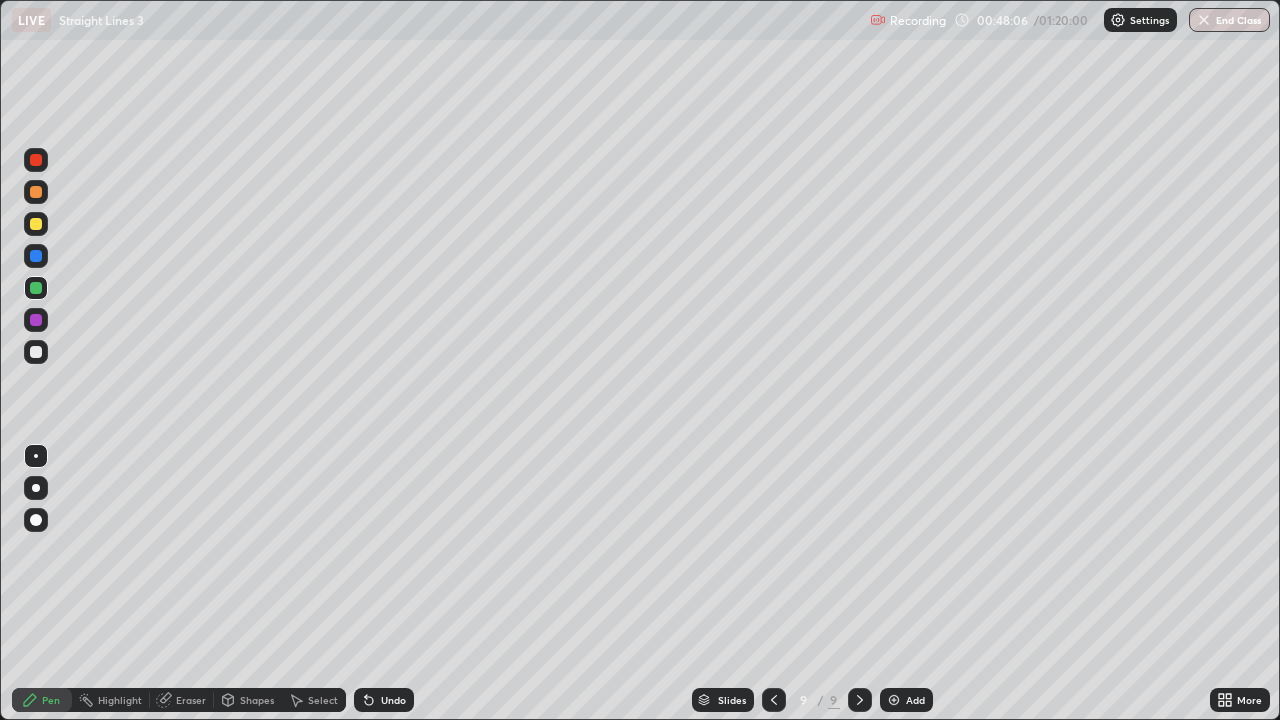 click at bounding box center [36, 224] 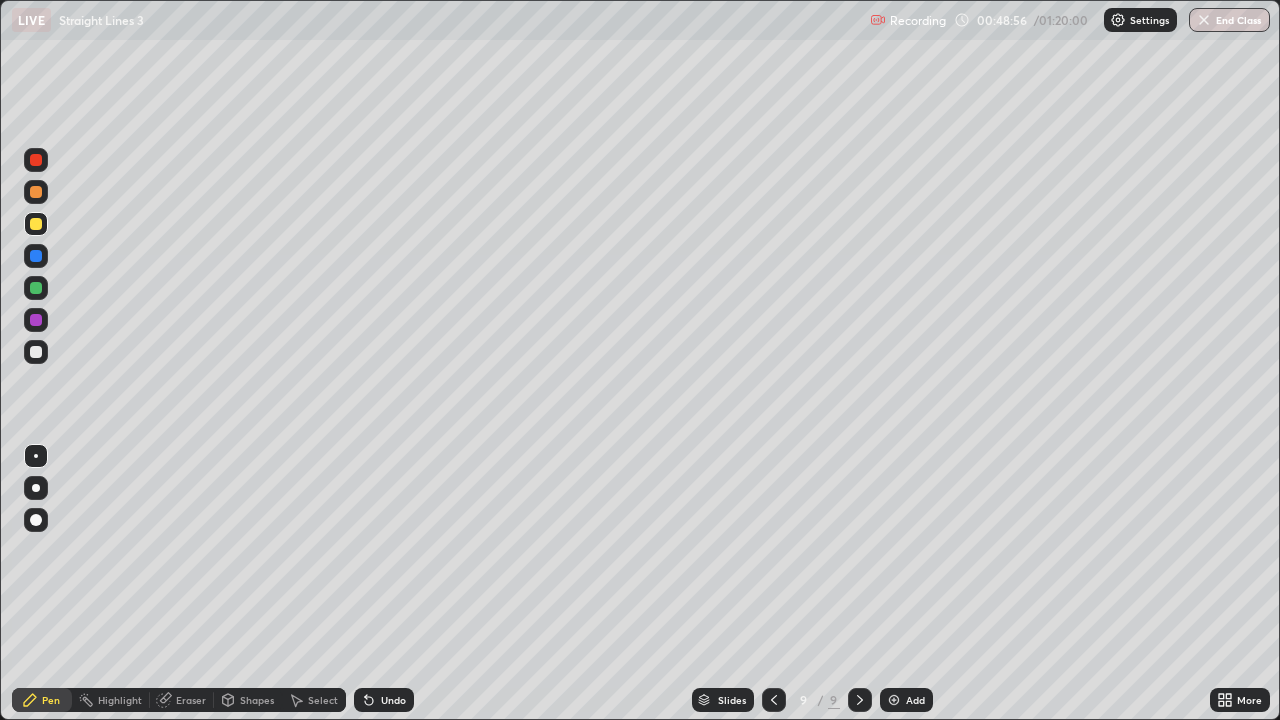 click at bounding box center [36, 352] 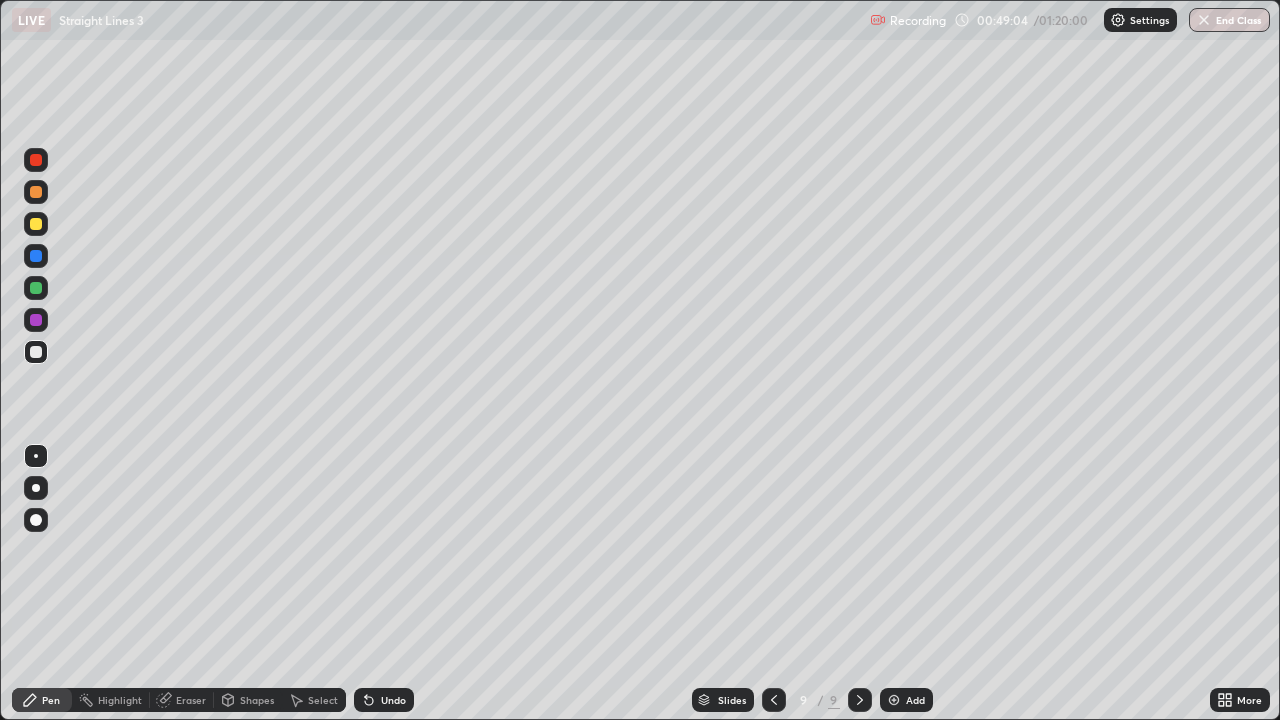 click on "Add" at bounding box center [915, 700] 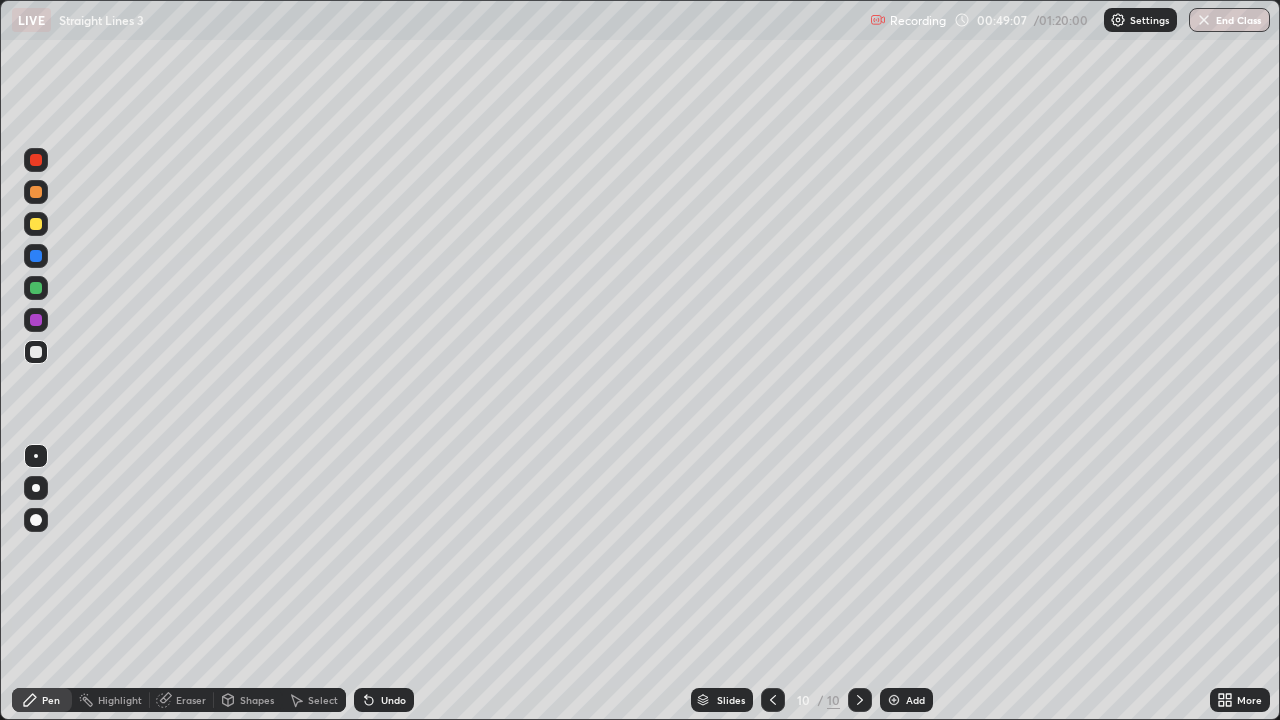 click 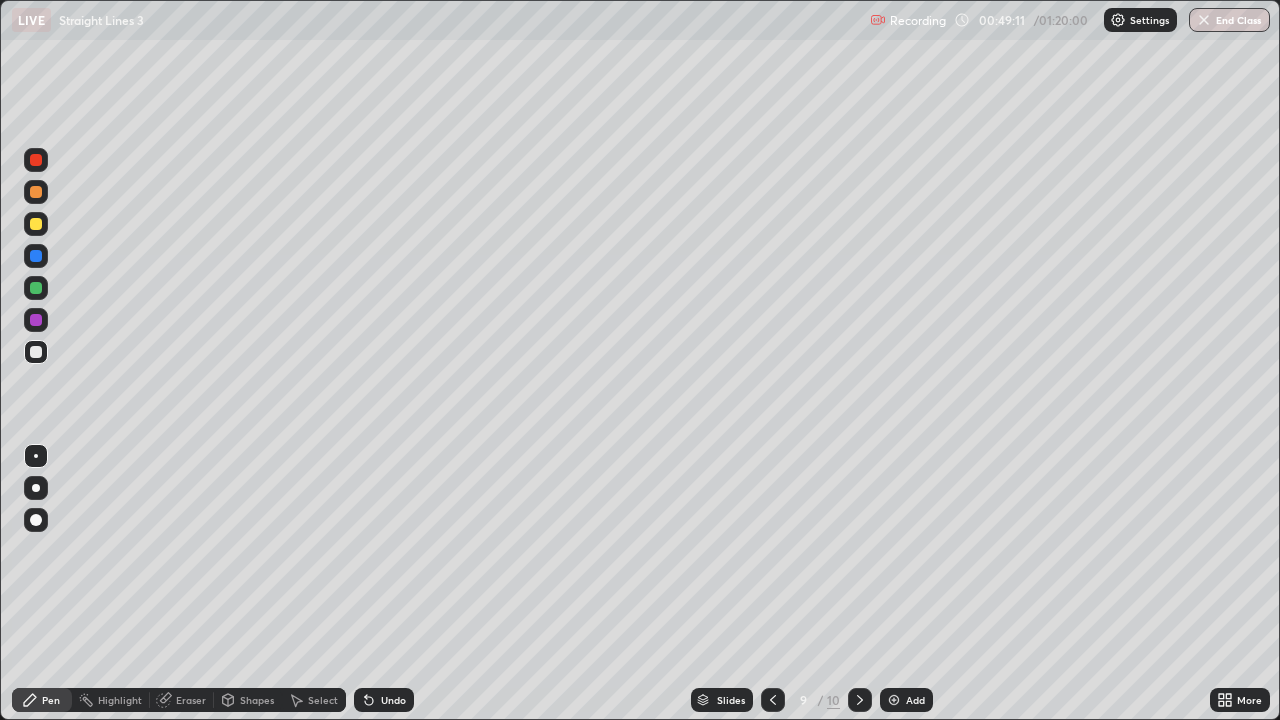 click 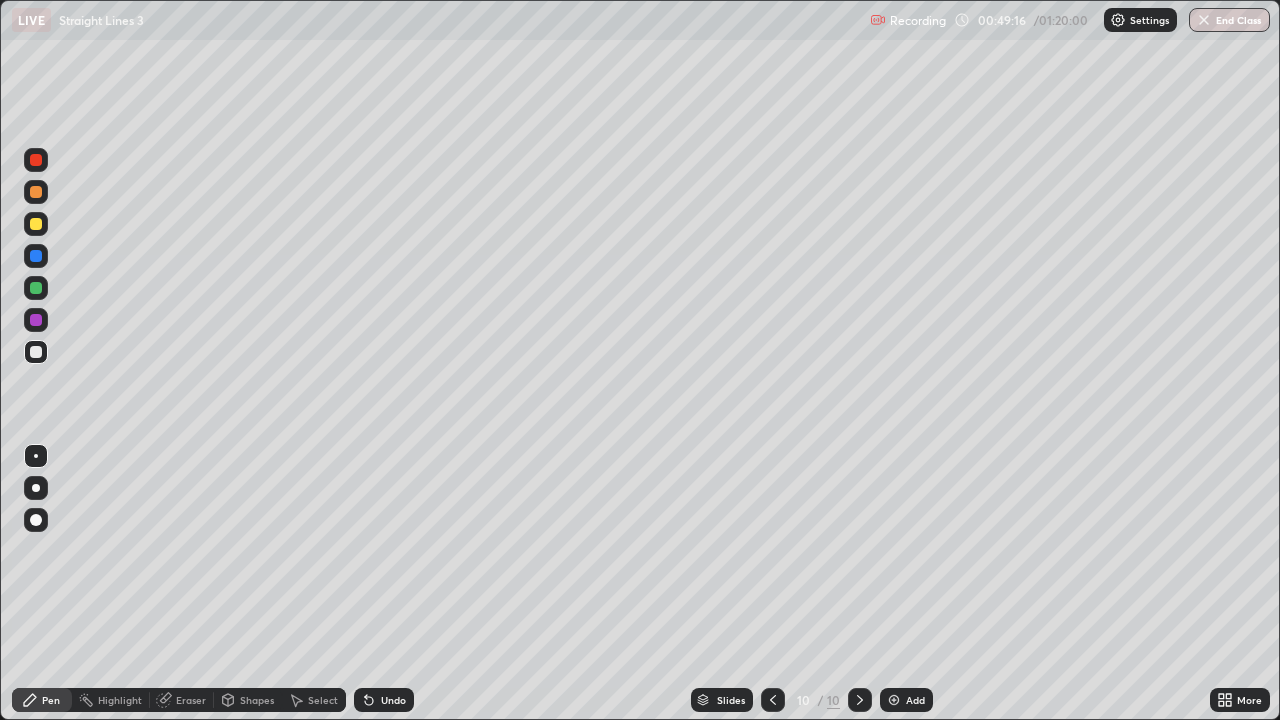 click 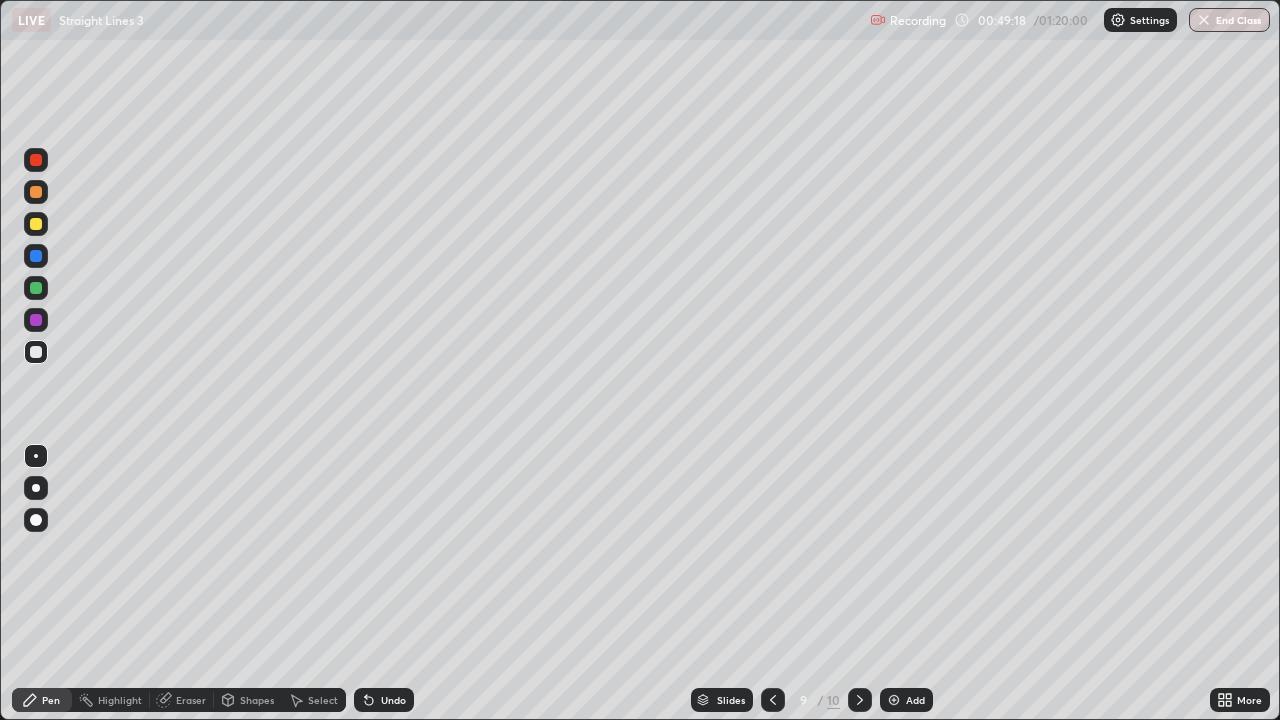 click 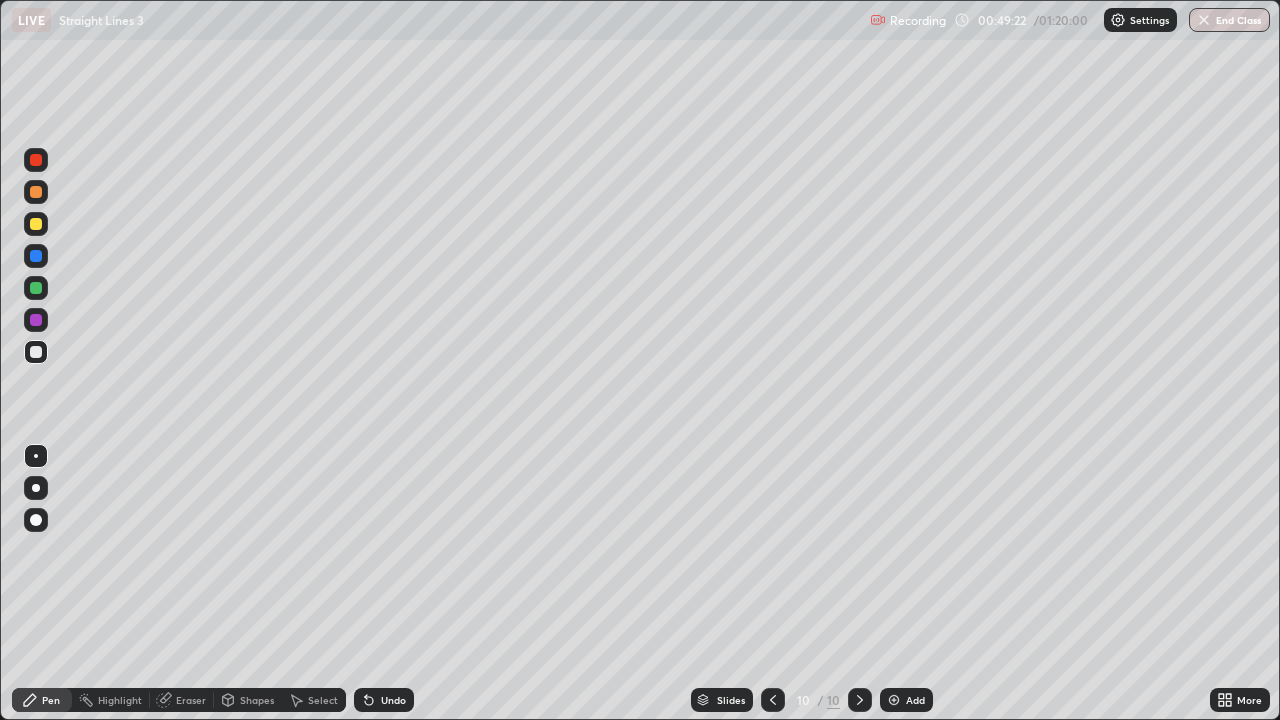 click 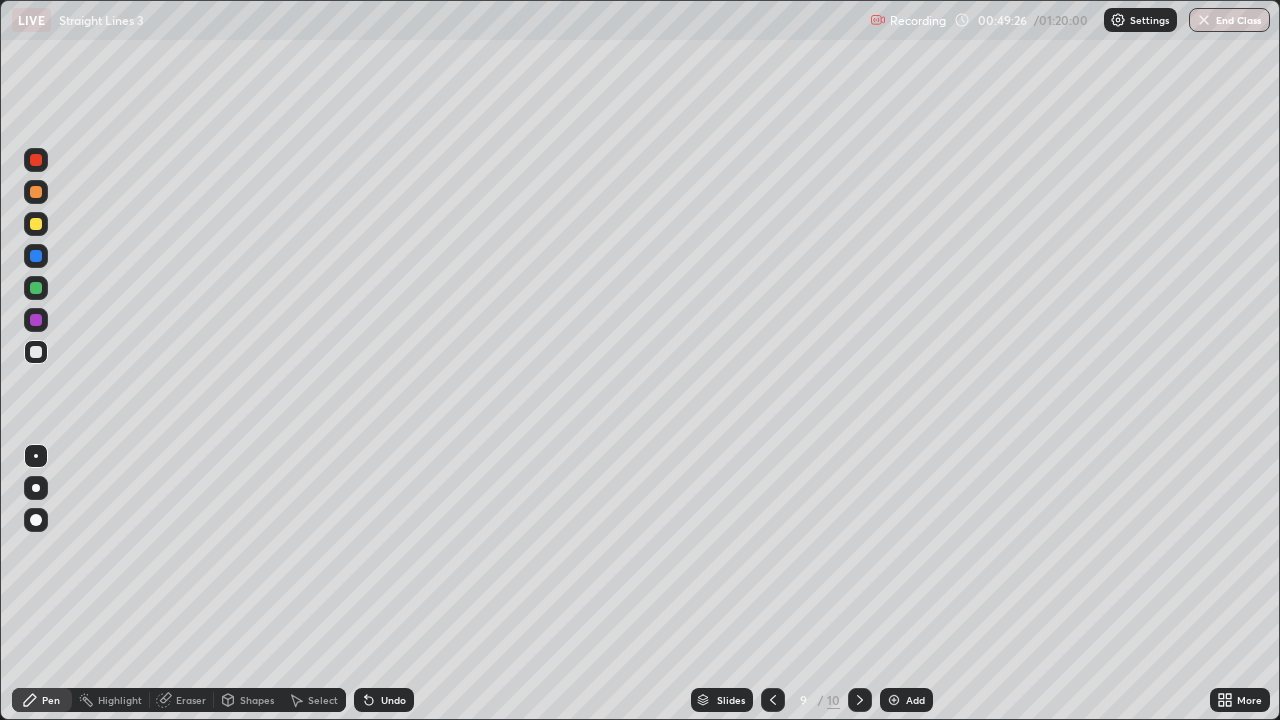 click 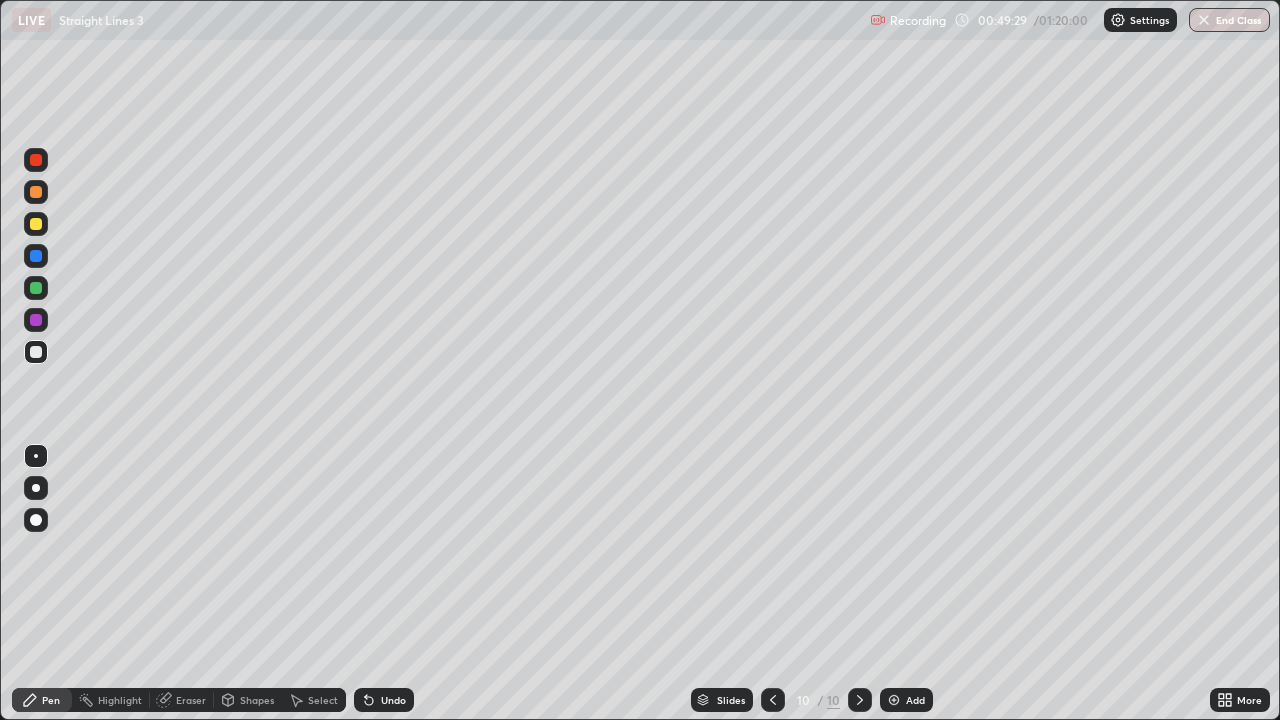 click 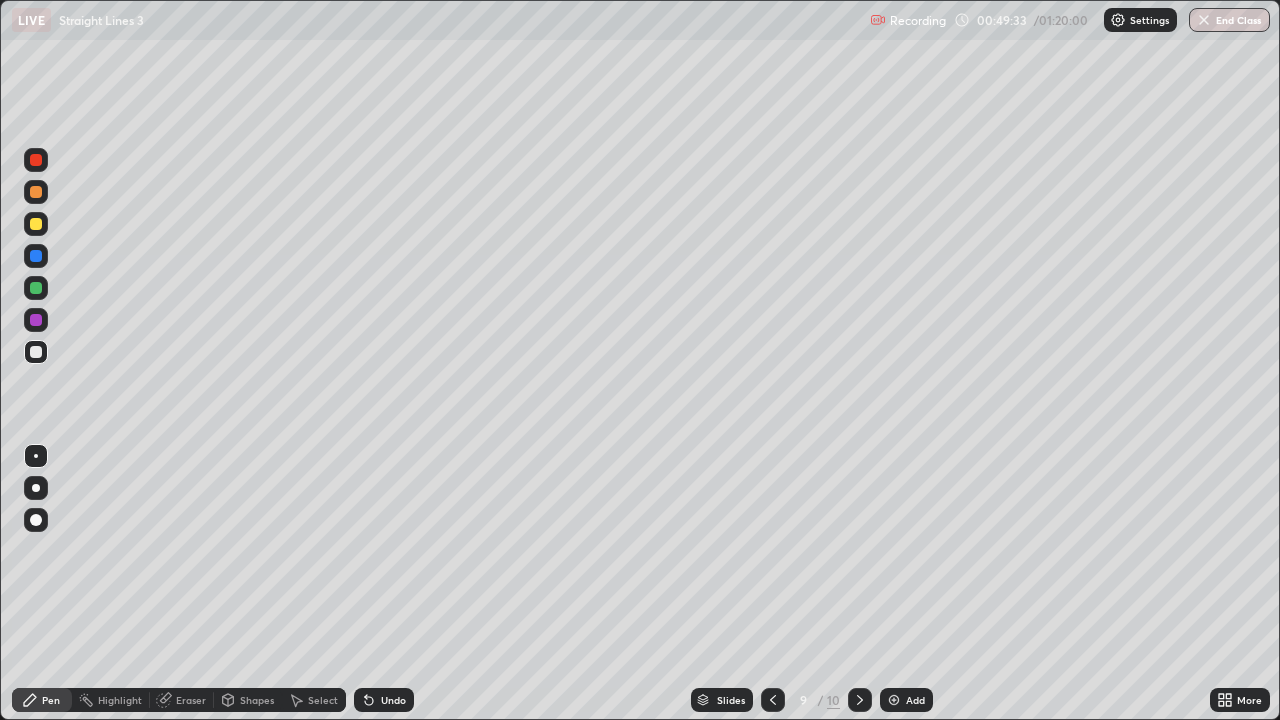 click 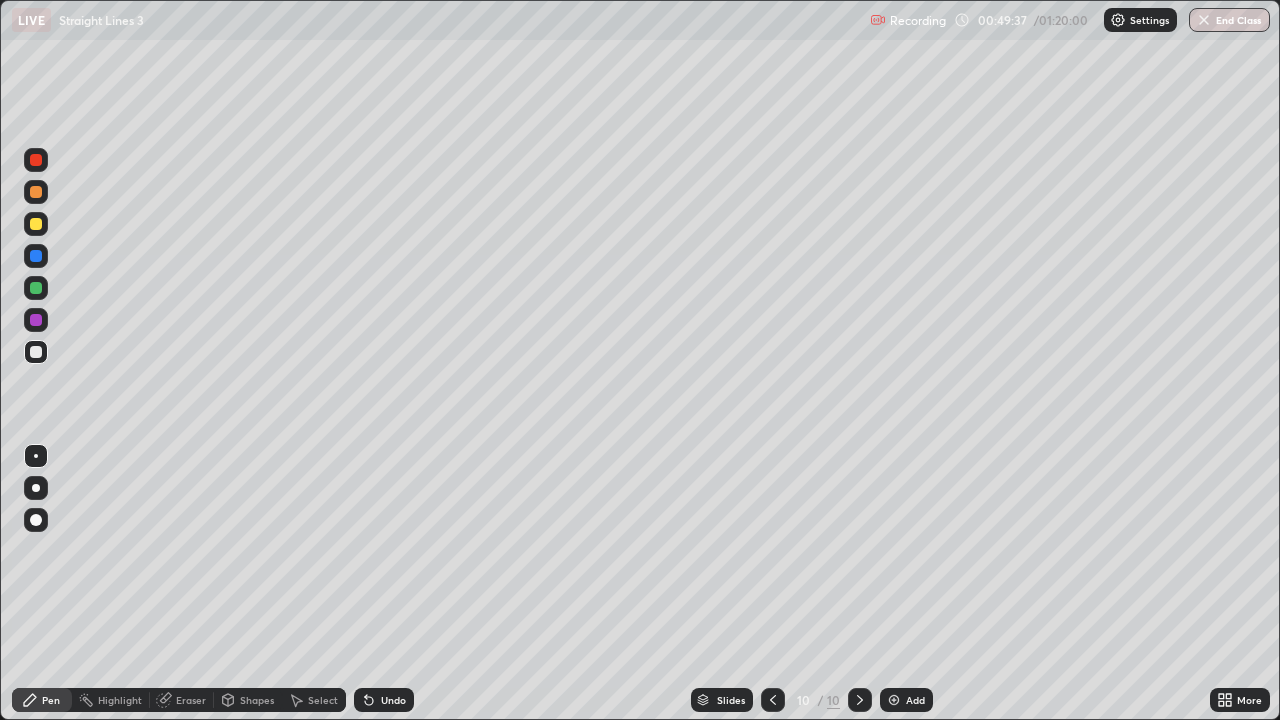 click 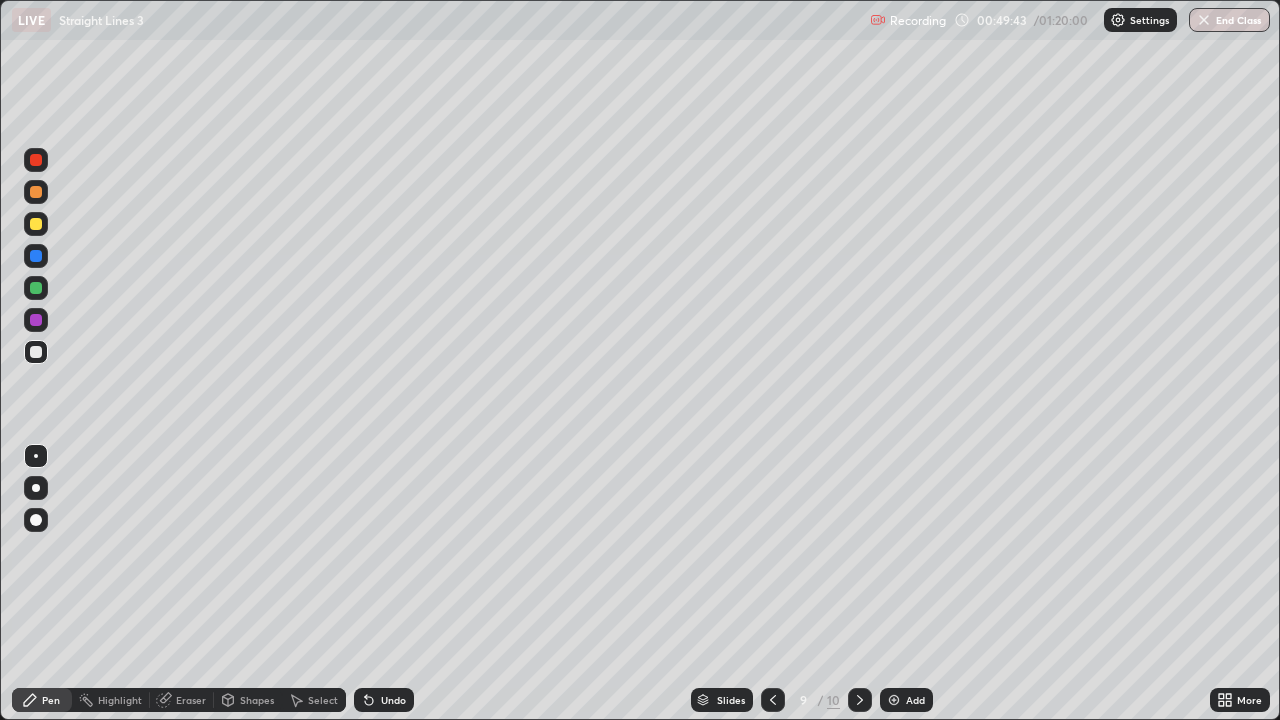 click 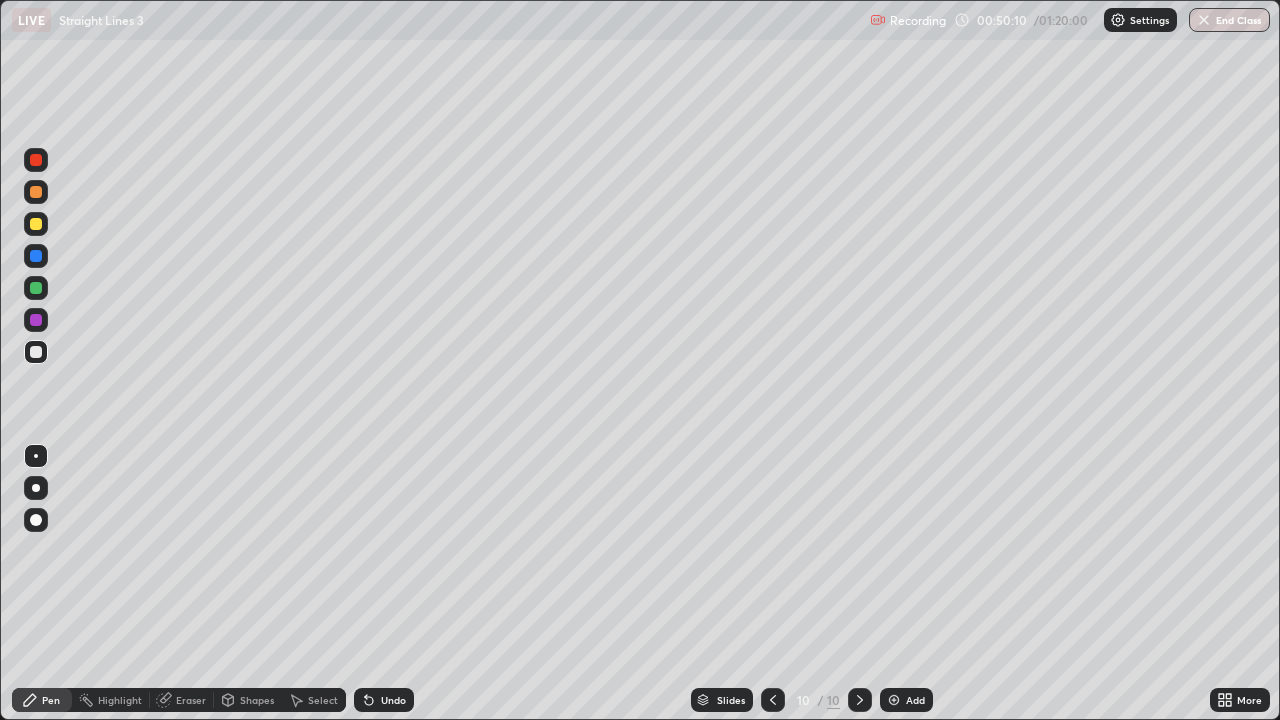 click 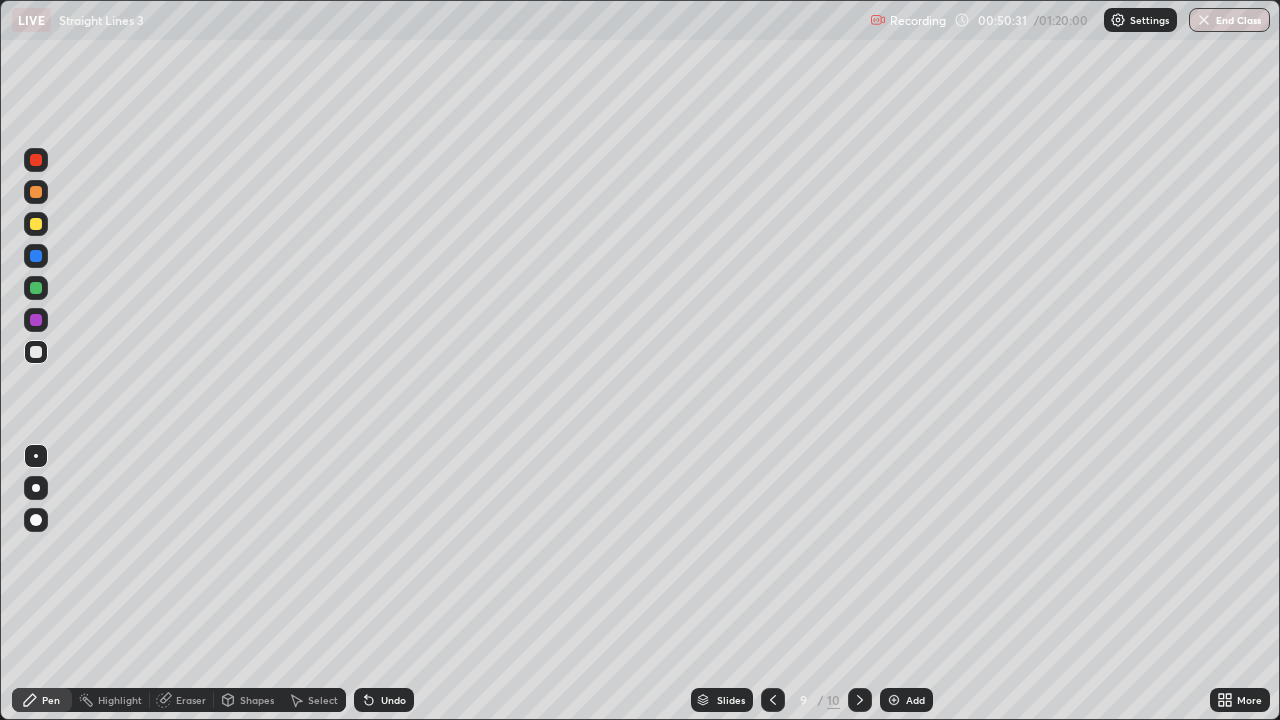 click 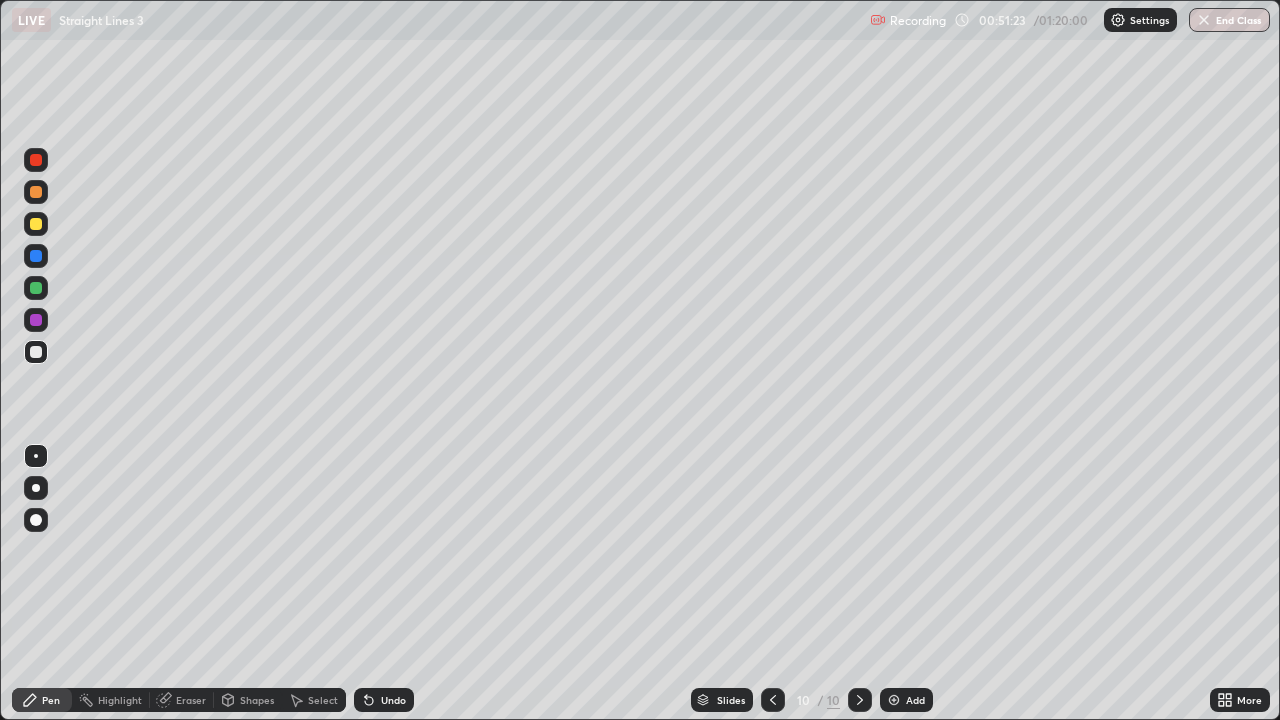 click 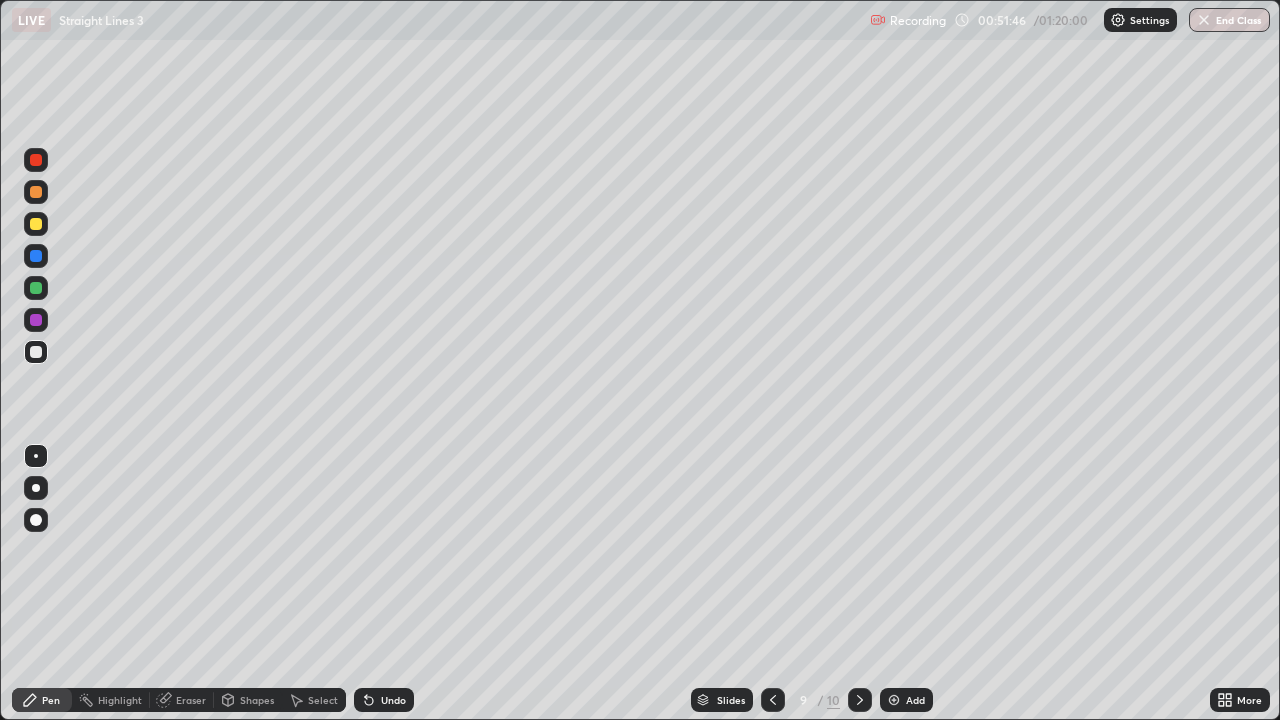 click 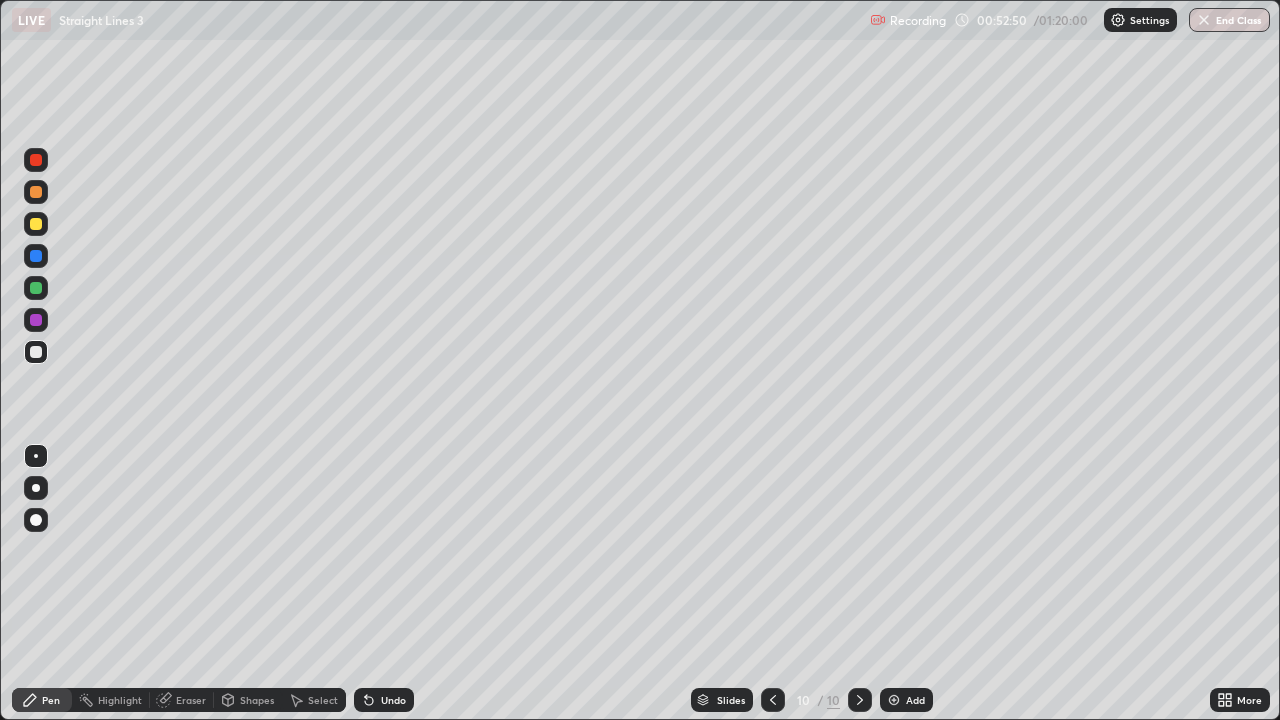 click at bounding box center (36, 288) 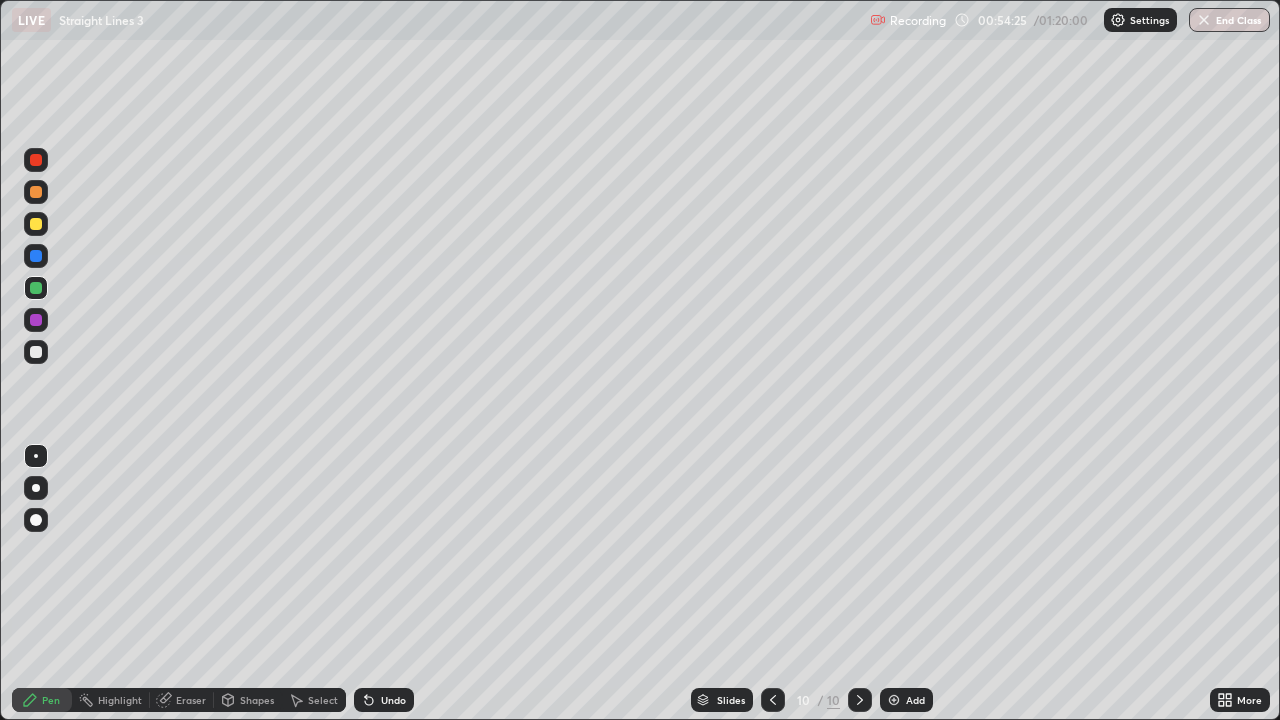 click on "Add" at bounding box center (906, 700) 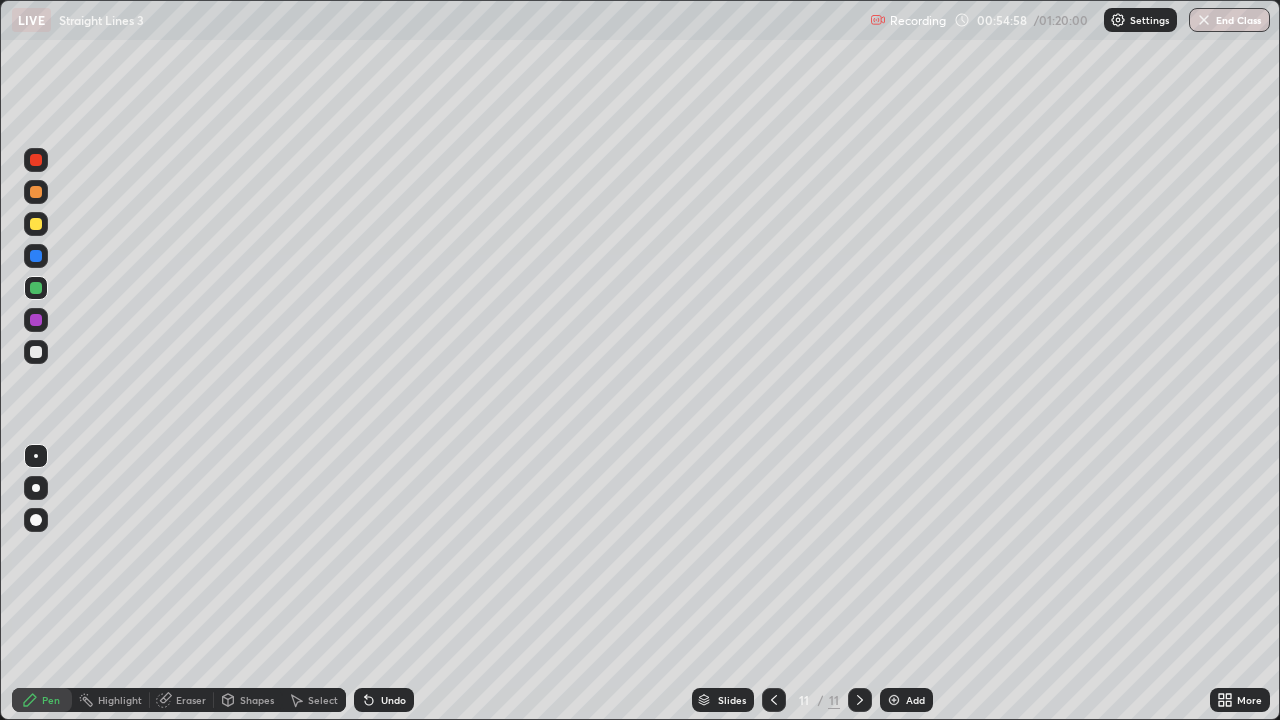 click on "Eraser" at bounding box center (191, 700) 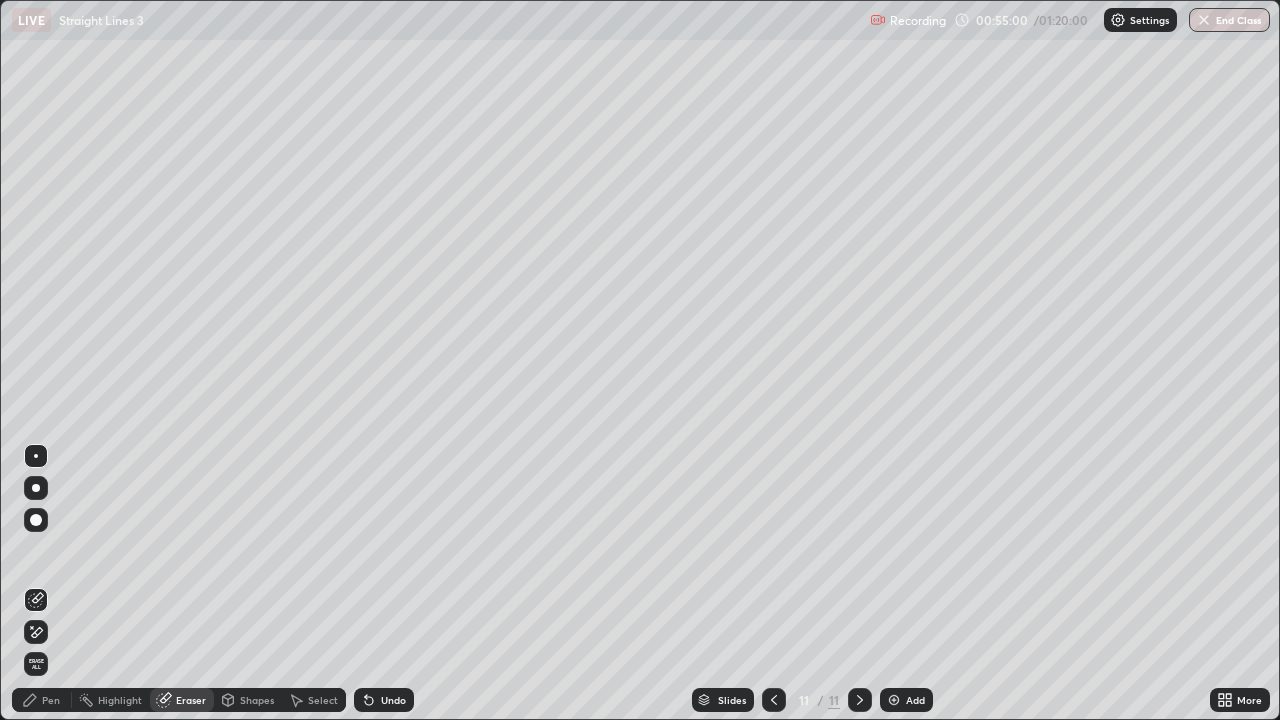 click on "Pen" at bounding box center (51, 700) 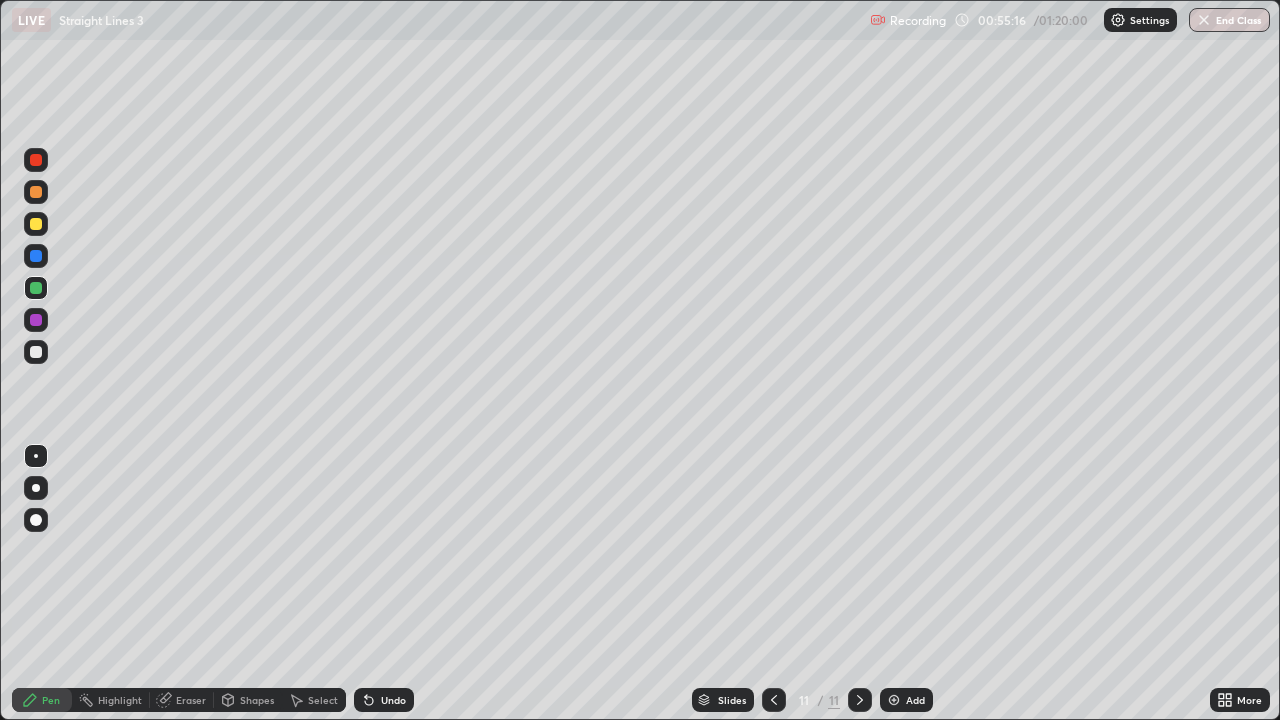 click on "Eraser" at bounding box center (191, 700) 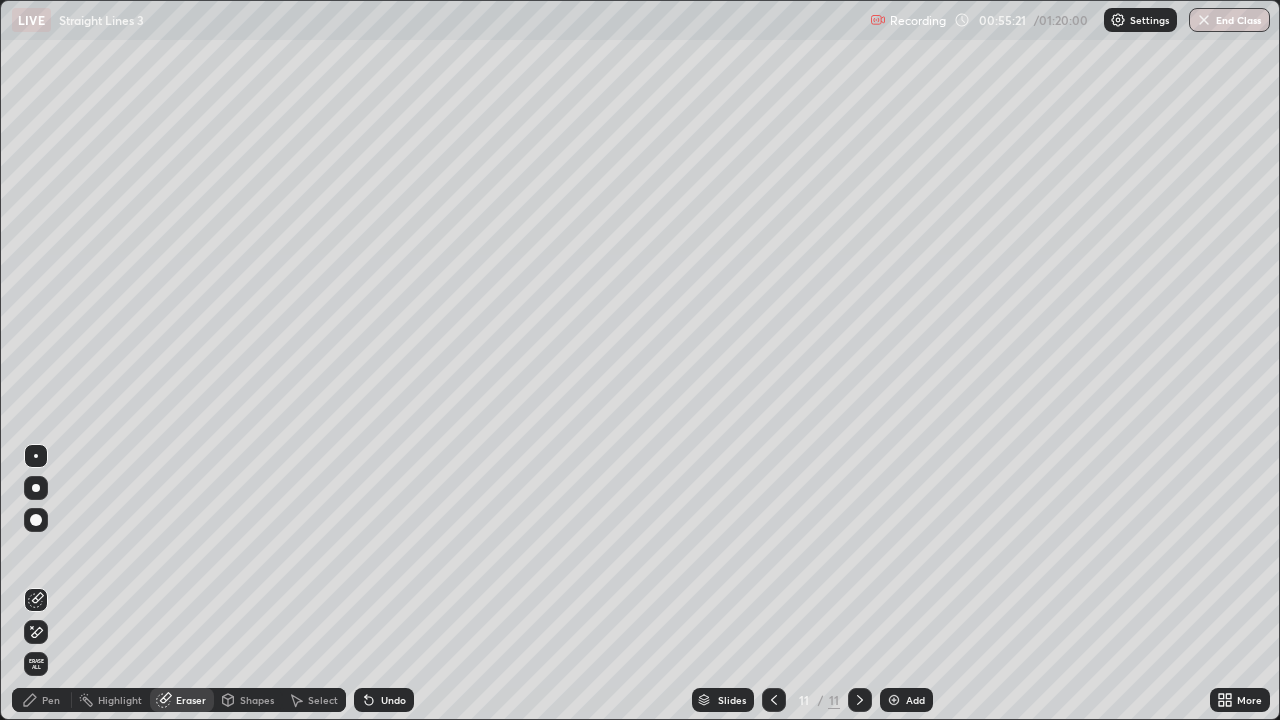 click on "Pen" at bounding box center [42, 700] 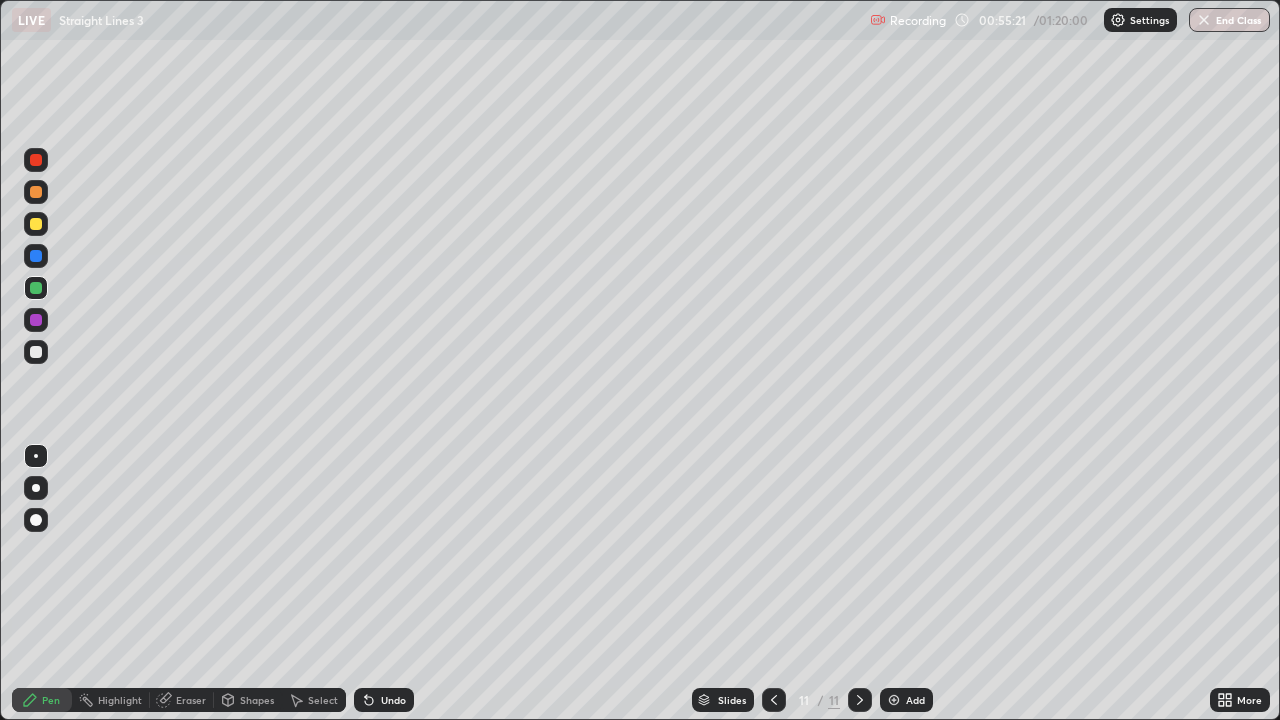 click on "Pen" at bounding box center (42, 700) 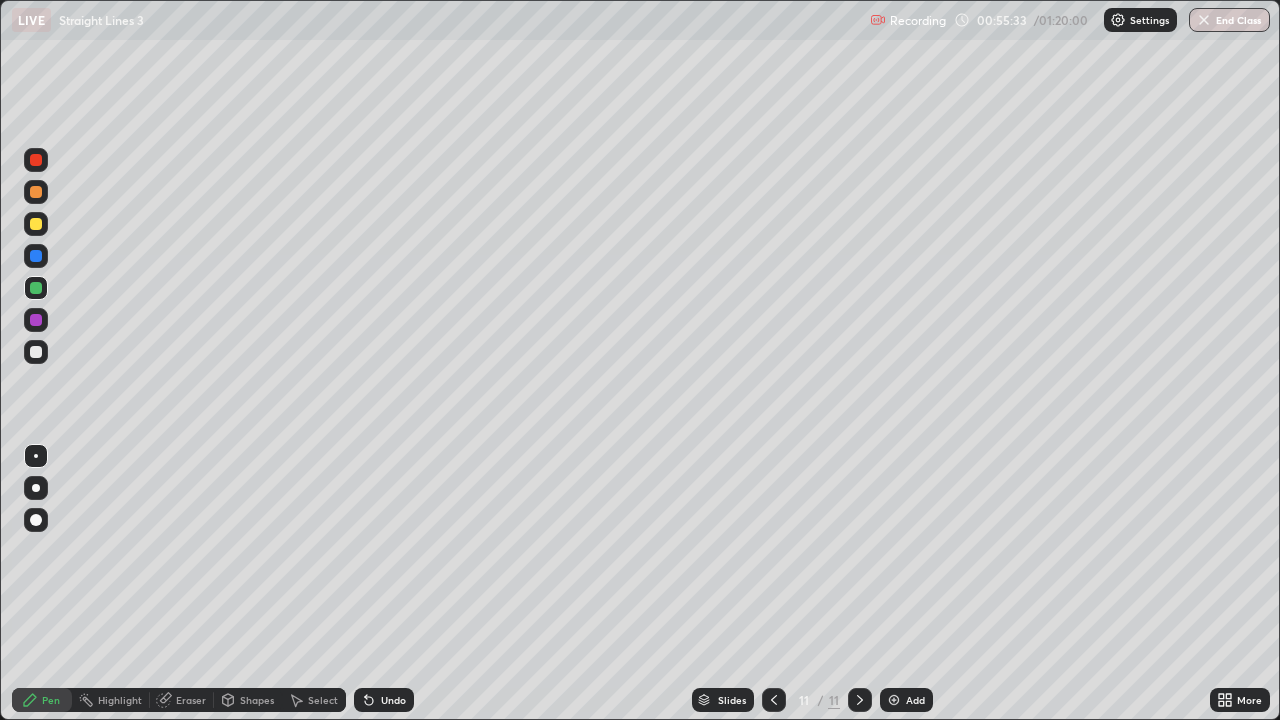 click on "Eraser" at bounding box center (191, 700) 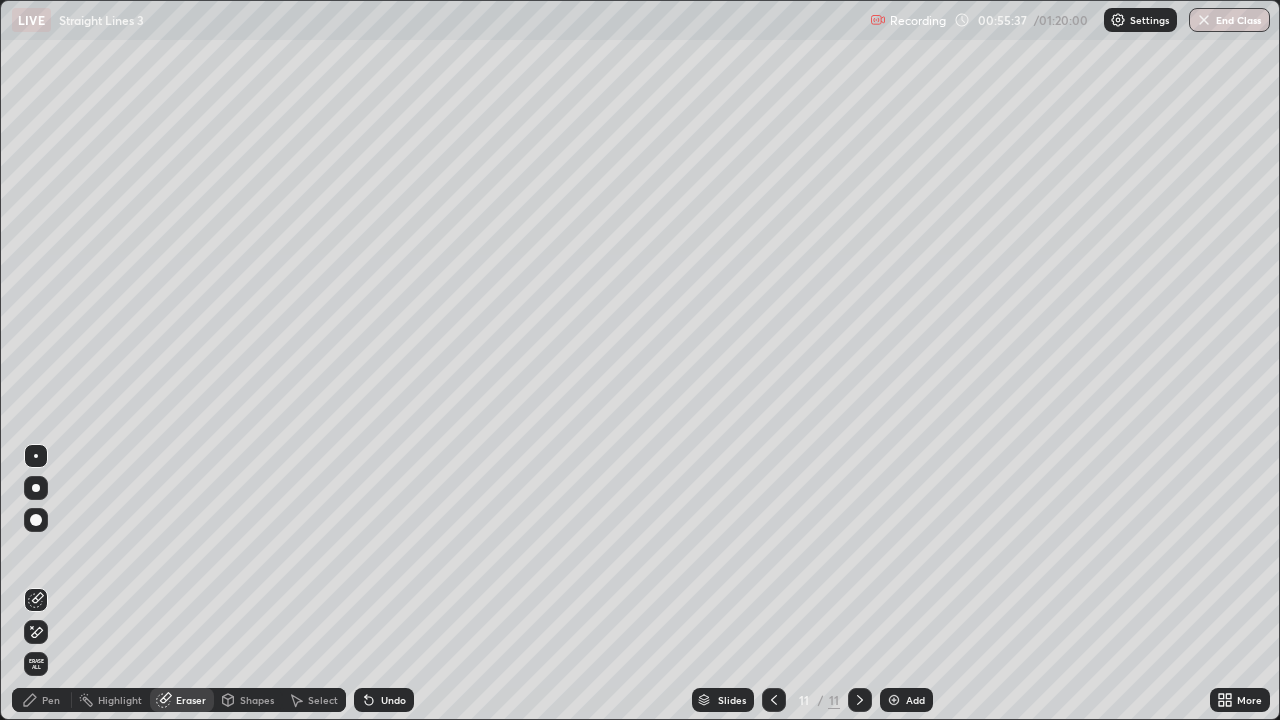 click on "Pen" at bounding box center [51, 700] 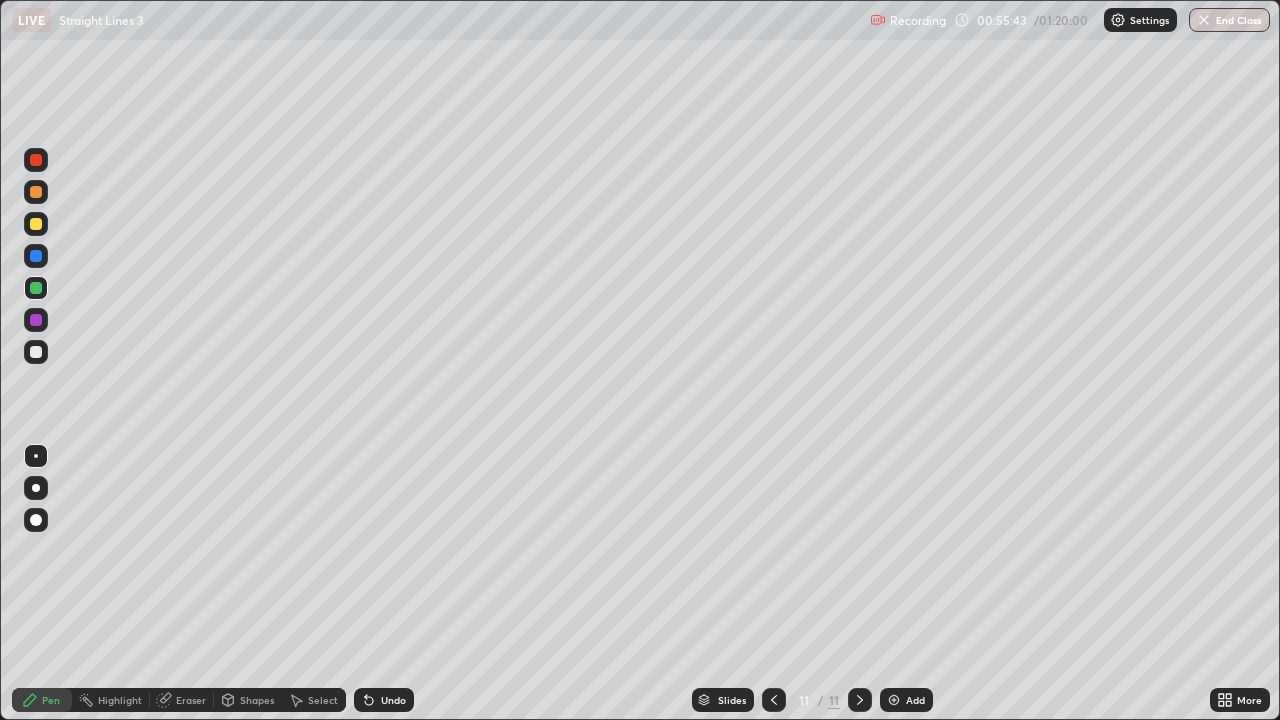 click on "Undo" at bounding box center [384, 700] 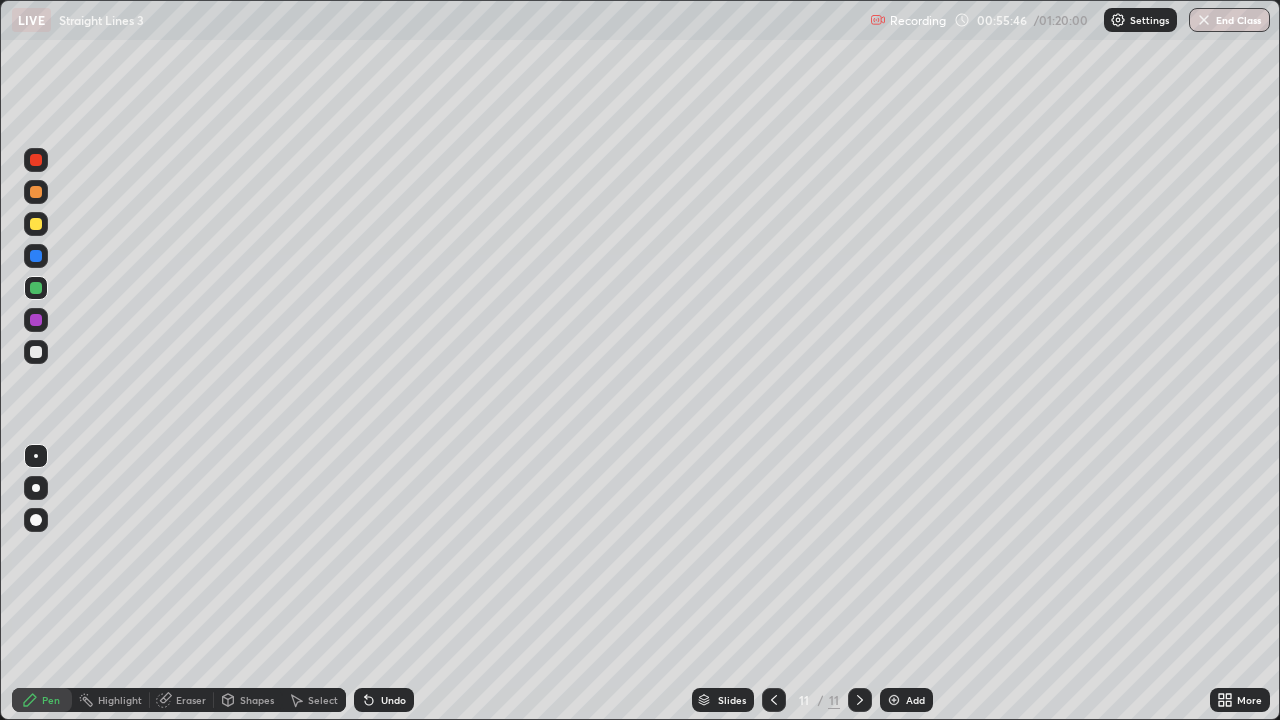 click on "Eraser" at bounding box center [191, 700] 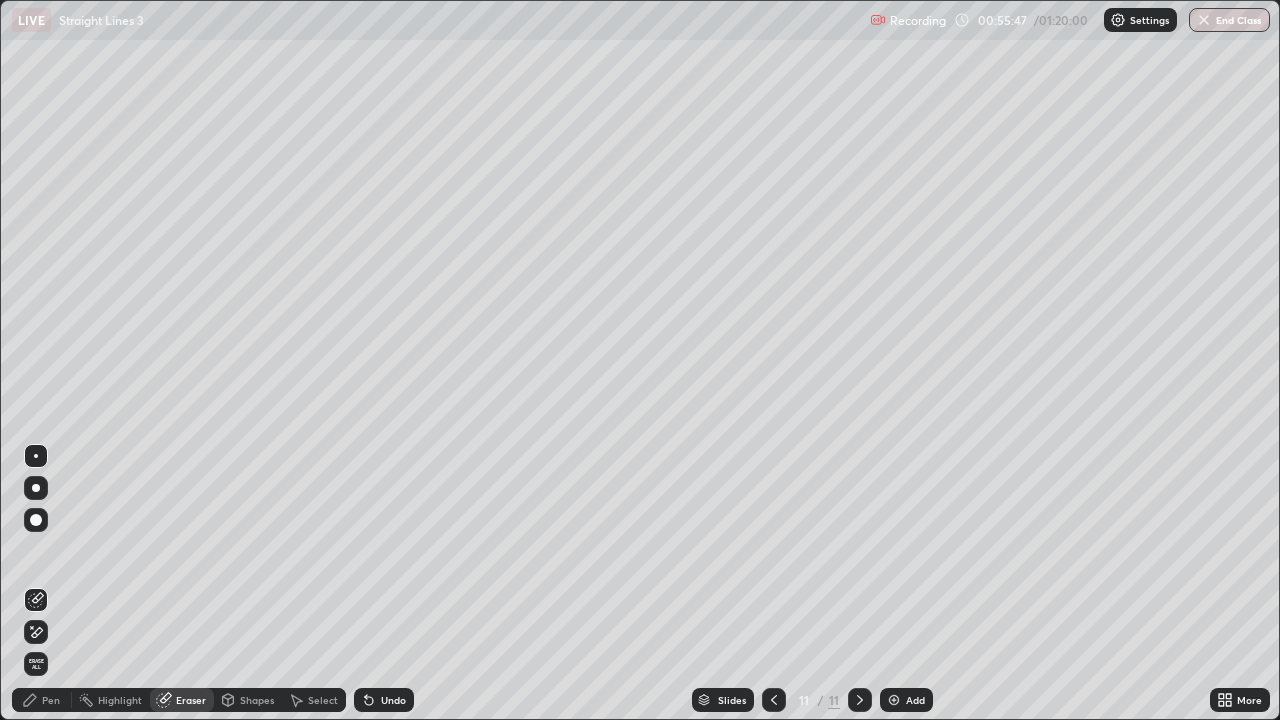 click on "Pen" at bounding box center [51, 700] 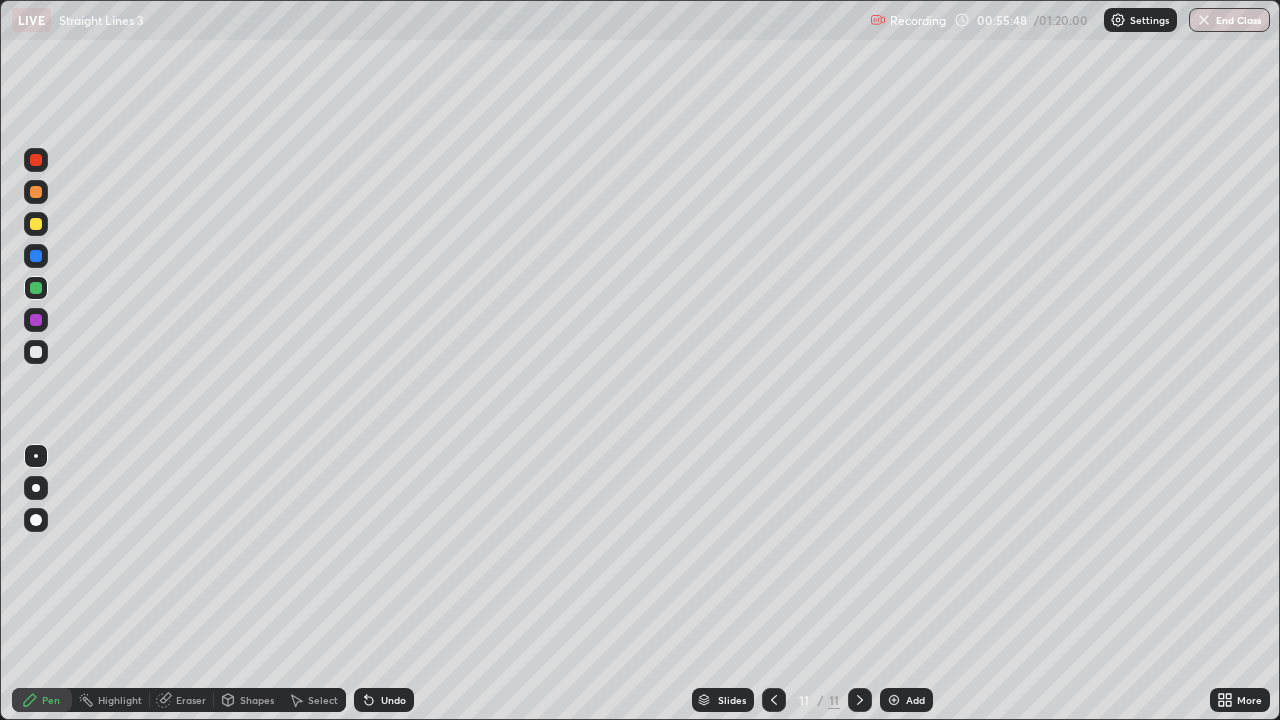 click on "Pen" at bounding box center (42, 700) 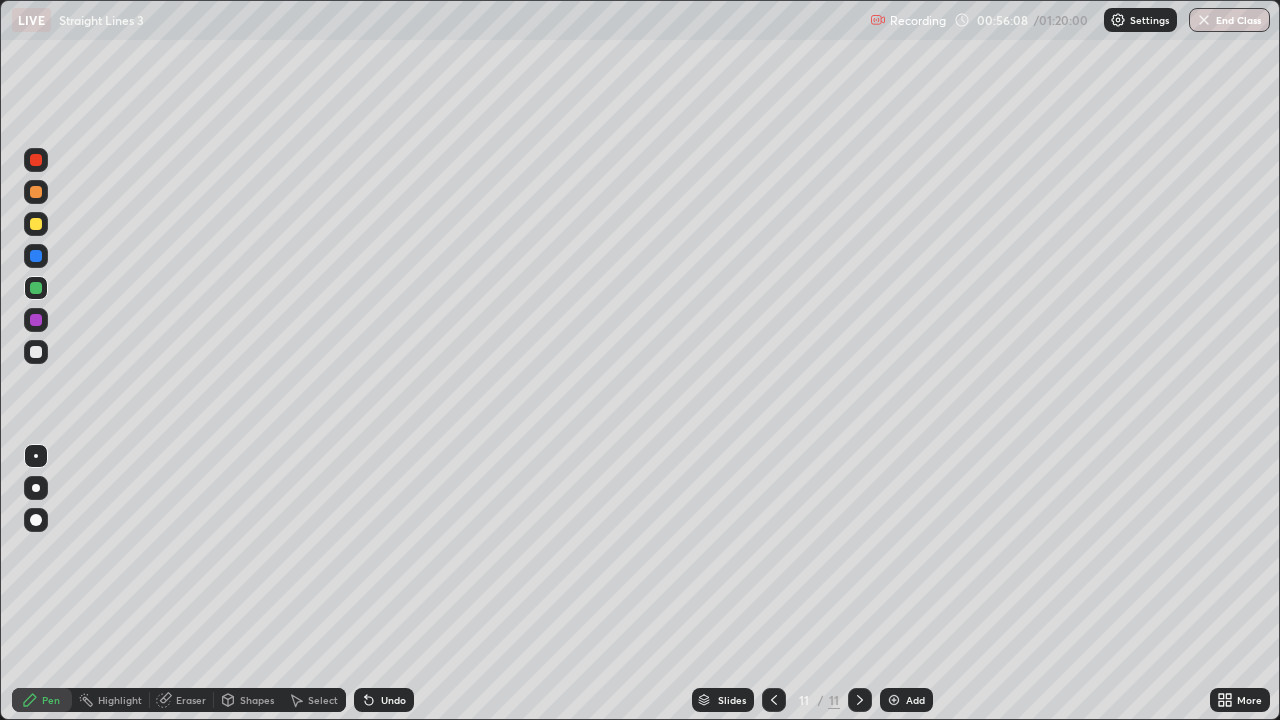click 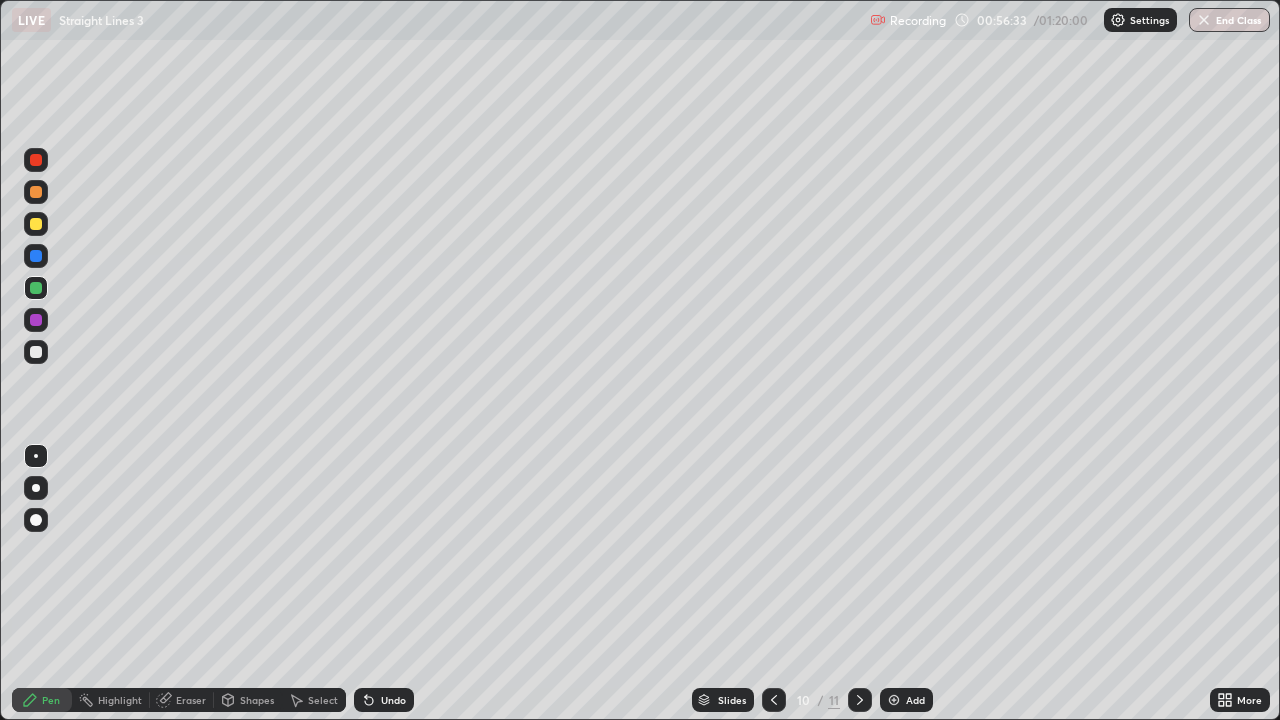 click 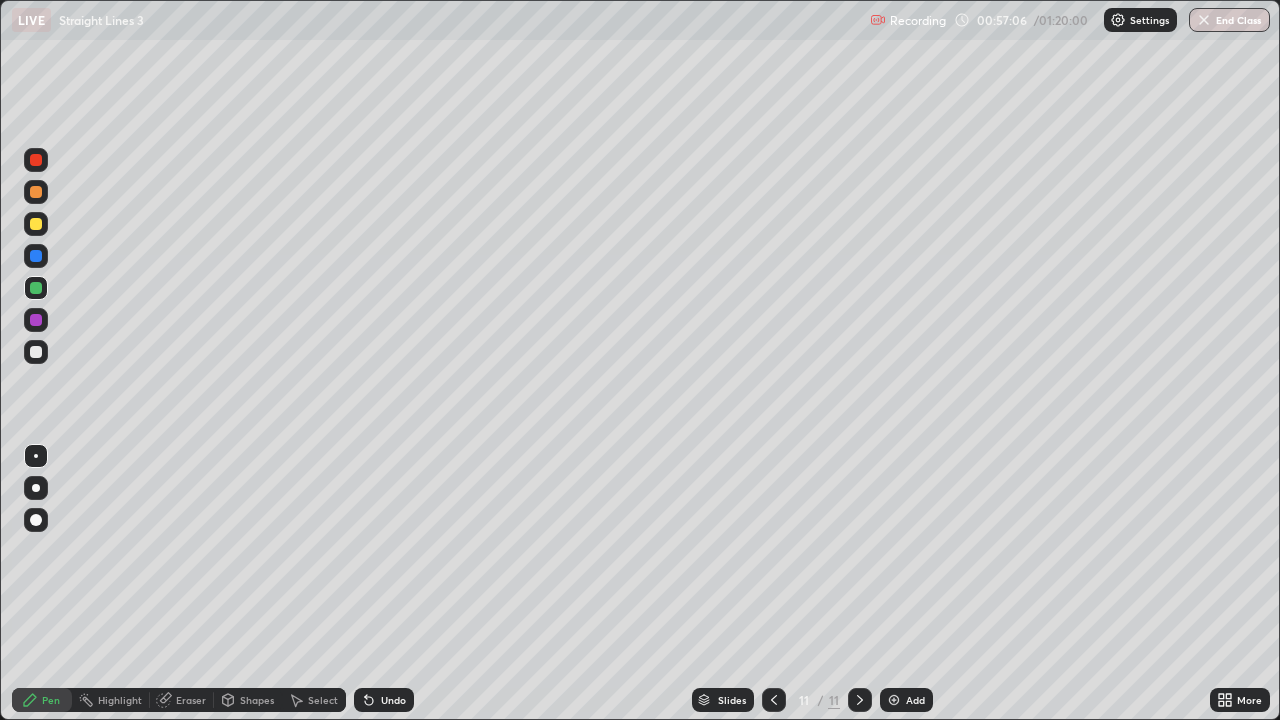 click at bounding box center (774, 700) 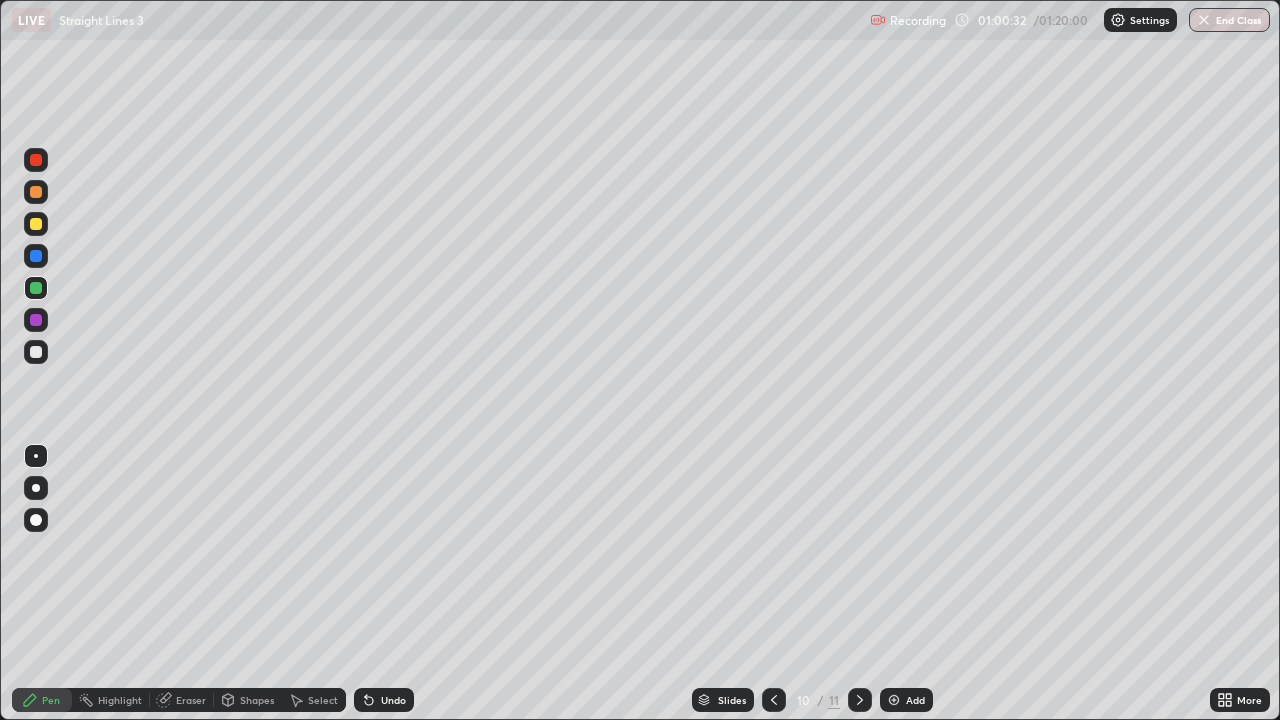 click at bounding box center [860, 700] 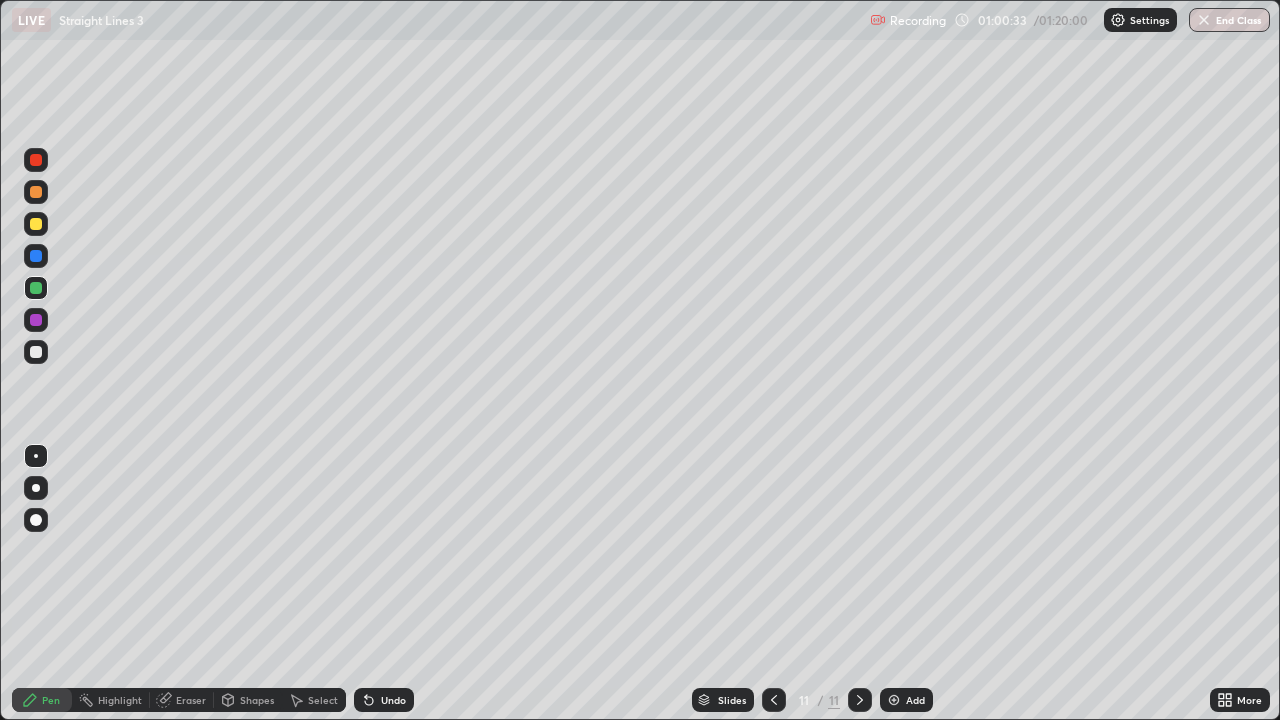 click on "Add" at bounding box center (915, 700) 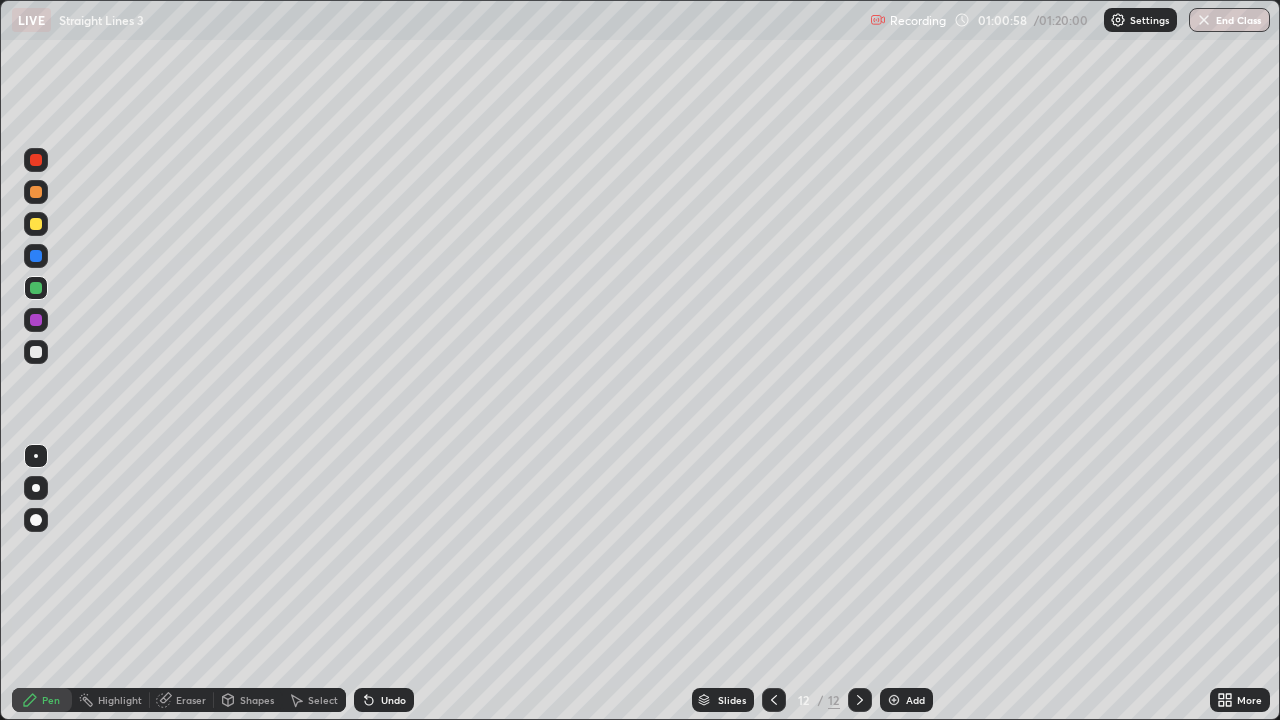 click on "Undo" at bounding box center [393, 700] 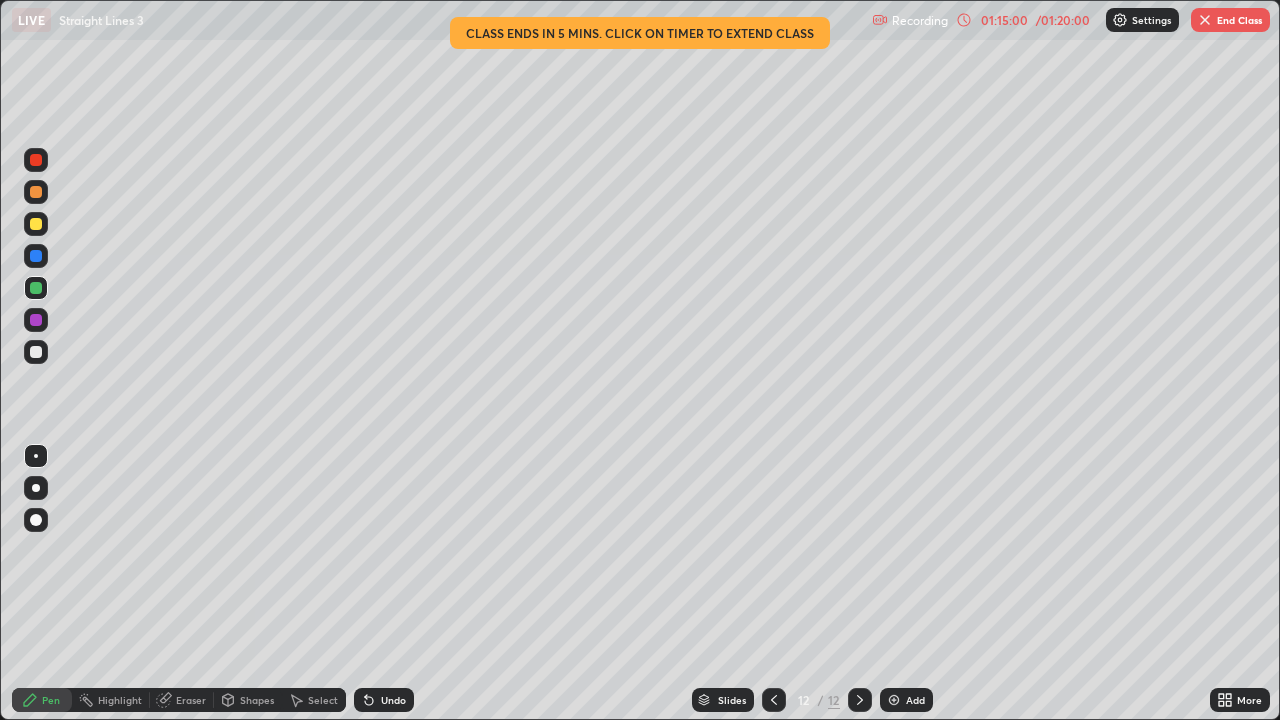 click on "End Class" at bounding box center [1230, 20] 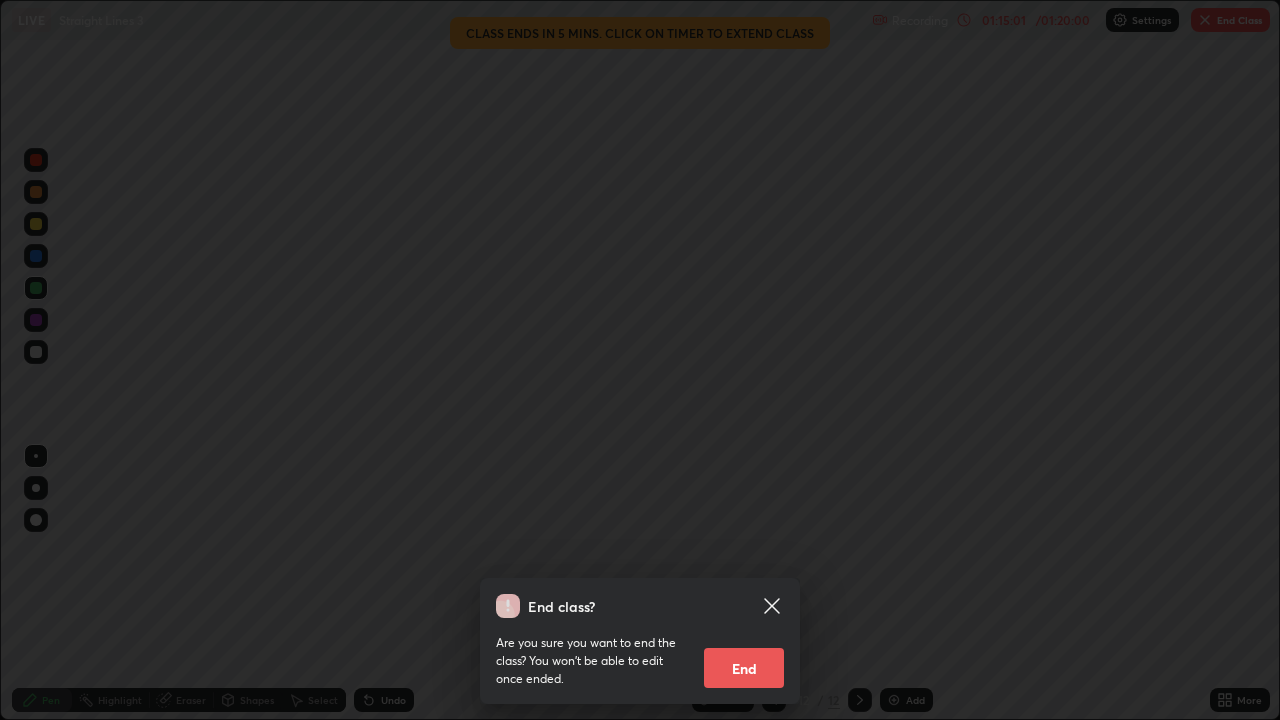 click on "End" at bounding box center (744, 668) 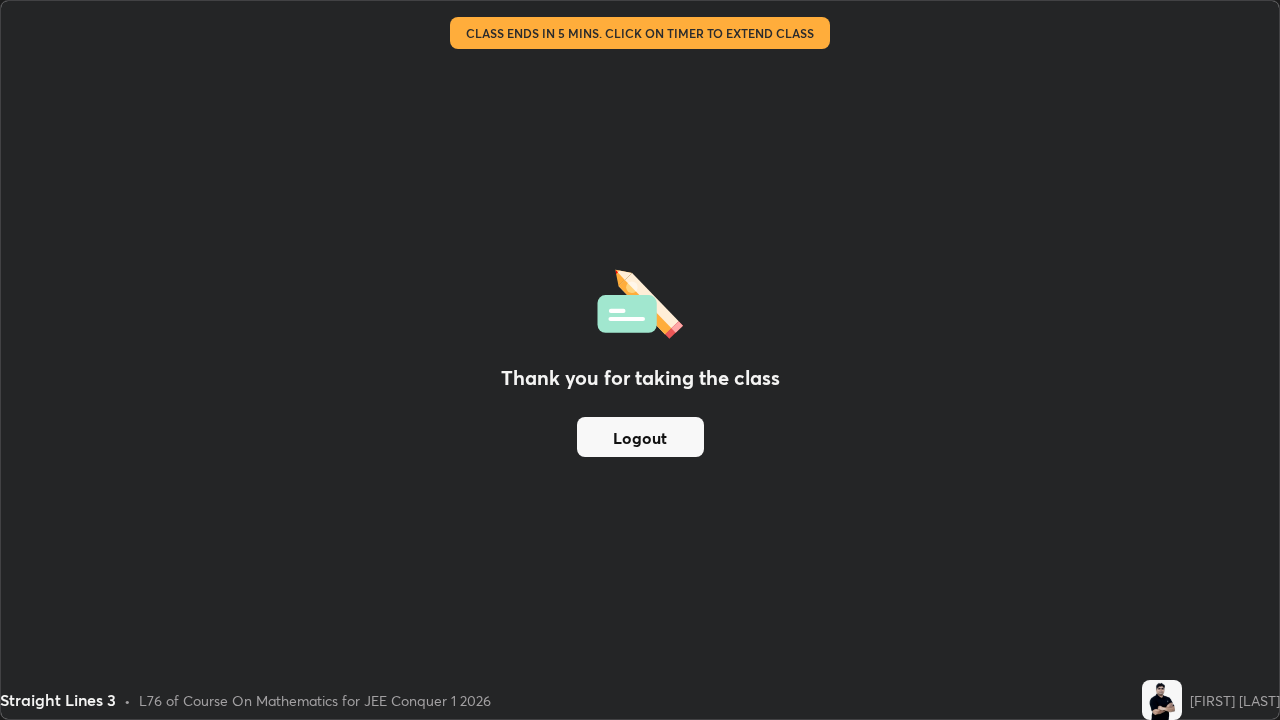 click on "Logout" at bounding box center (640, 437) 